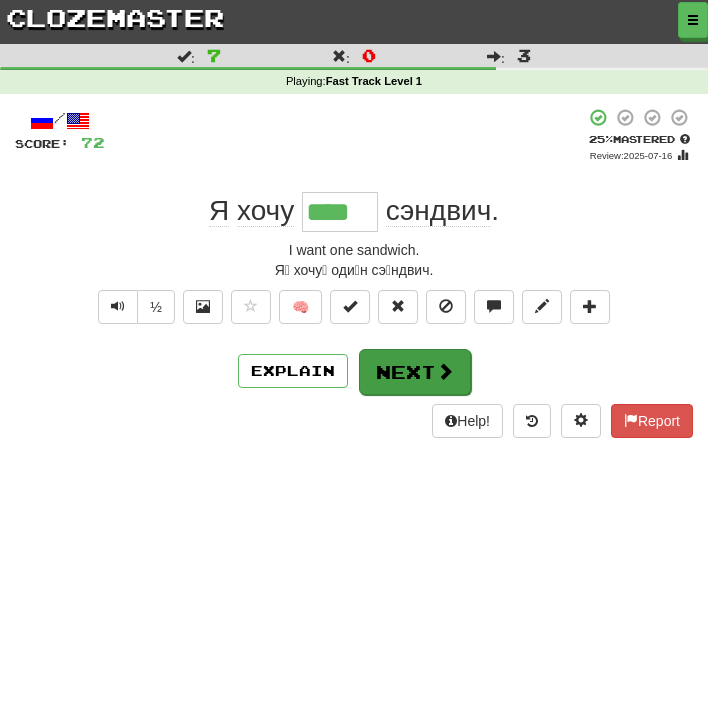 scroll, scrollTop: 0, scrollLeft: 0, axis: both 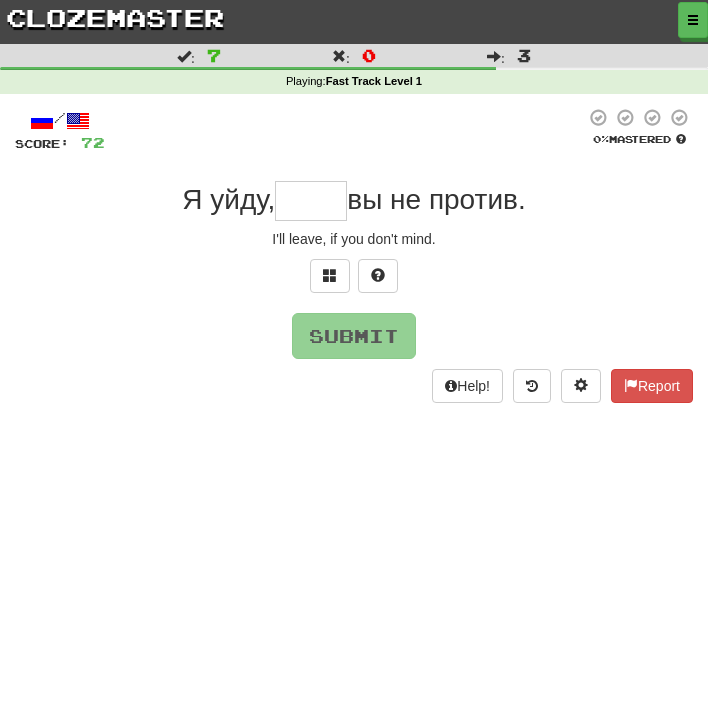 type on "*" 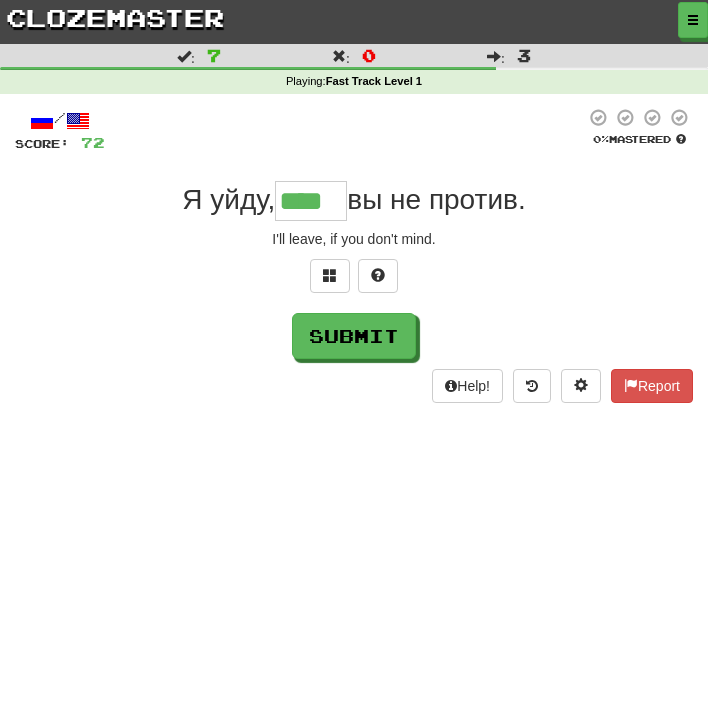 type on "****" 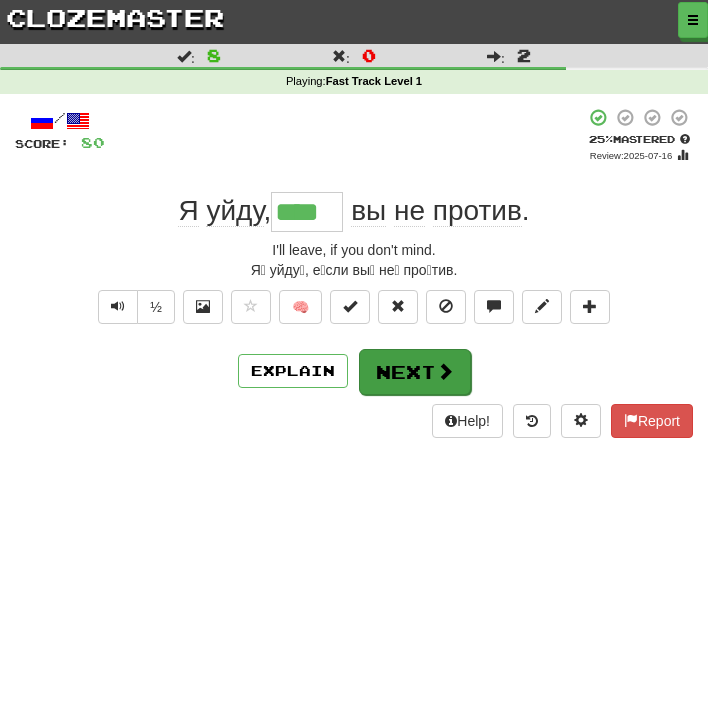 click on "Next" at bounding box center (415, 372) 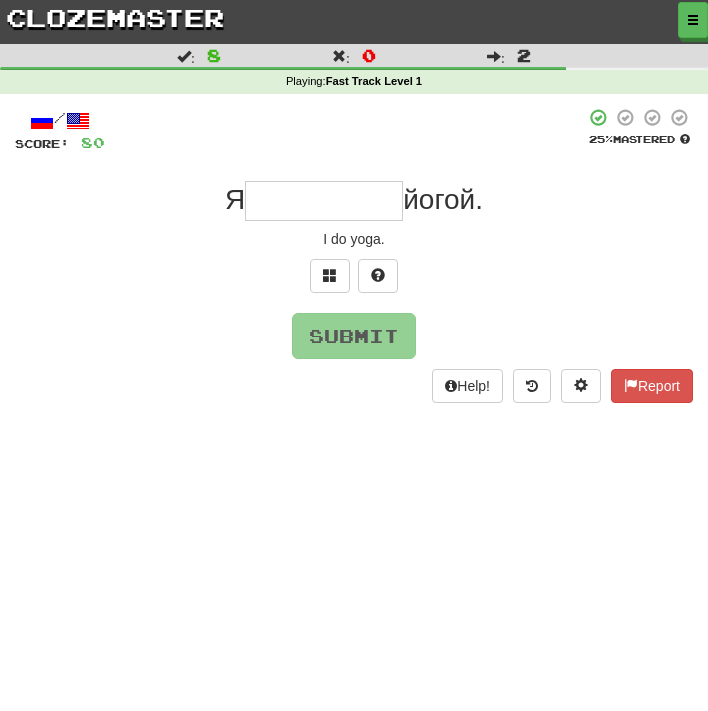 type on "*" 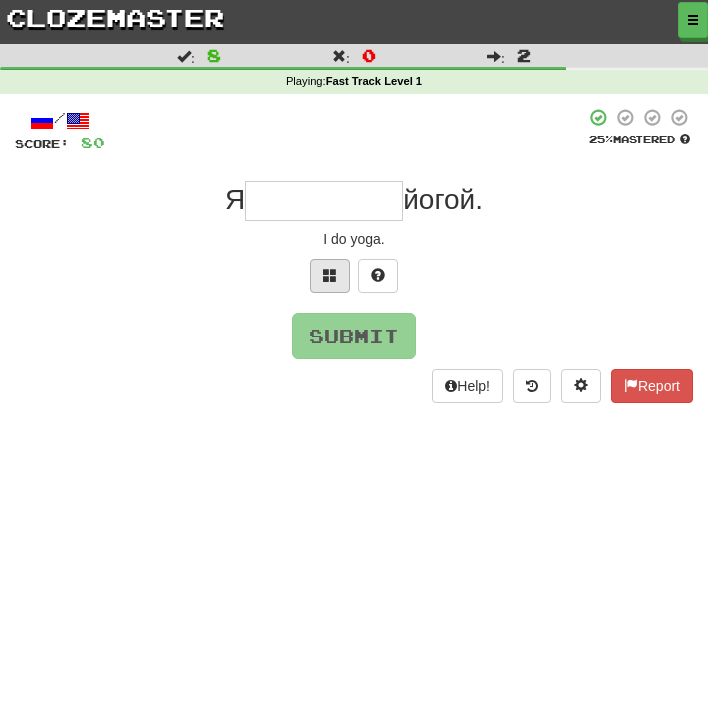 click at bounding box center [330, 275] 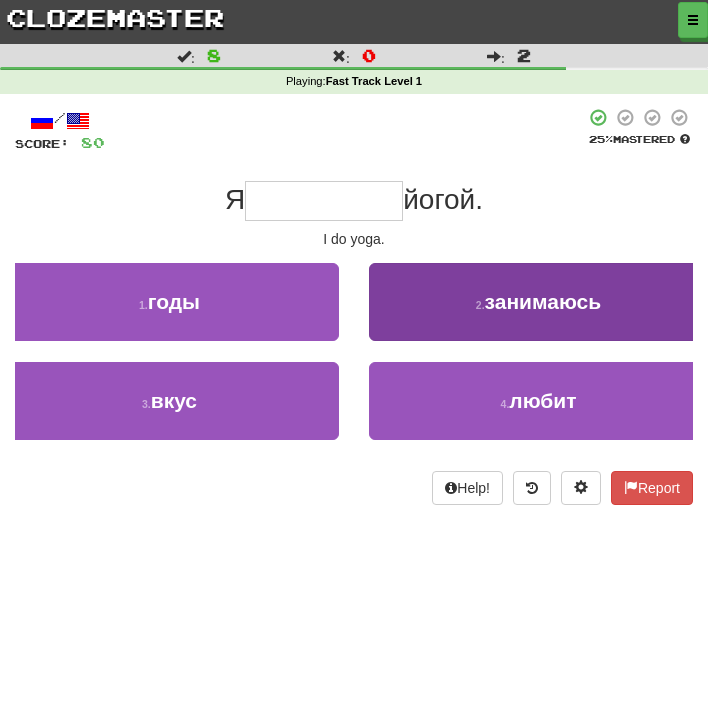 click on "2 .  занимаюсь" at bounding box center (538, 302) 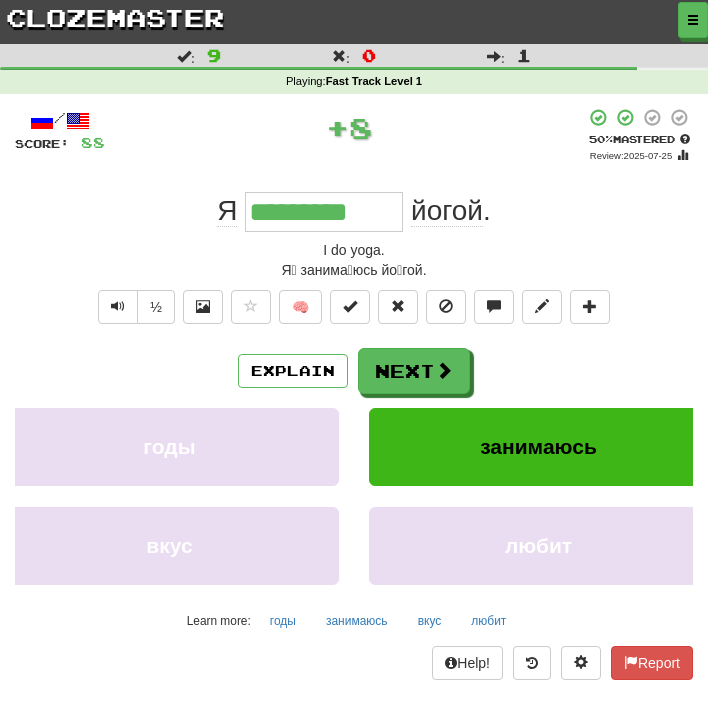 click on "Я   [NAME]   йогой ." at bounding box center (354, 212) 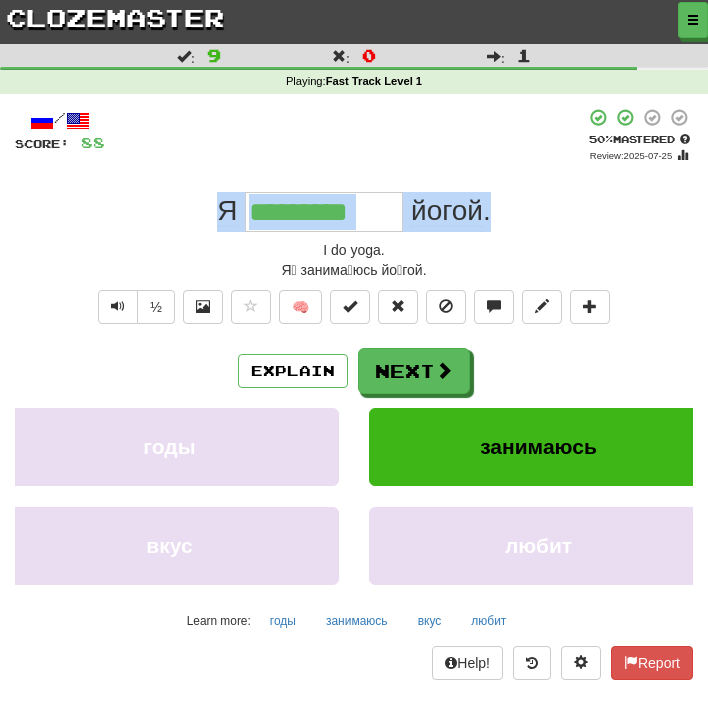 drag, startPoint x: 496, startPoint y: 208, endPoint x: 189, endPoint y: 209, distance: 307.00162 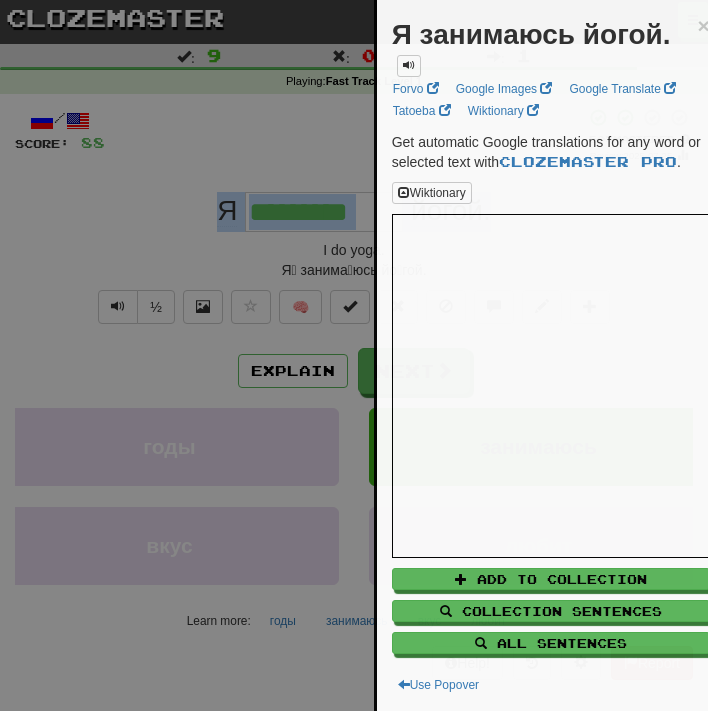 copy on "Я     йогой ." 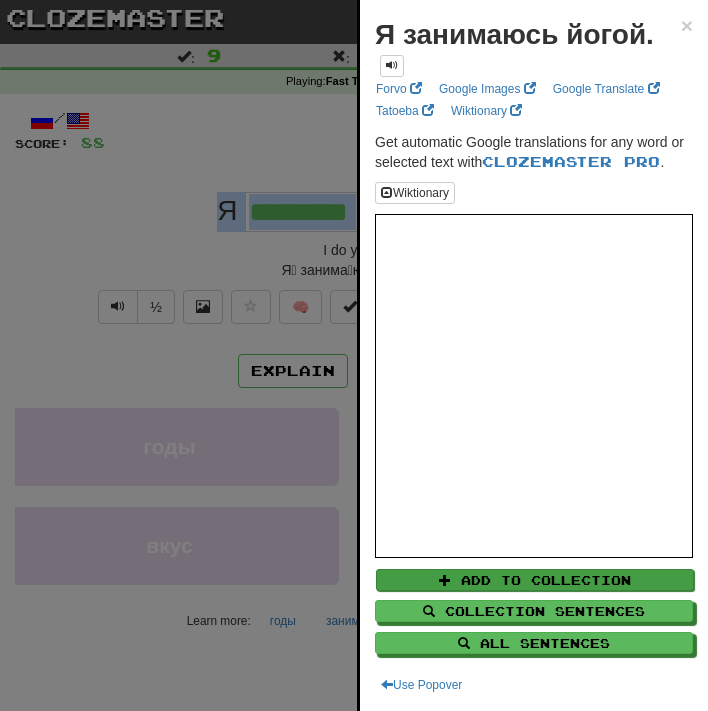 click on "Add to Collection" at bounding box center (535, 580) 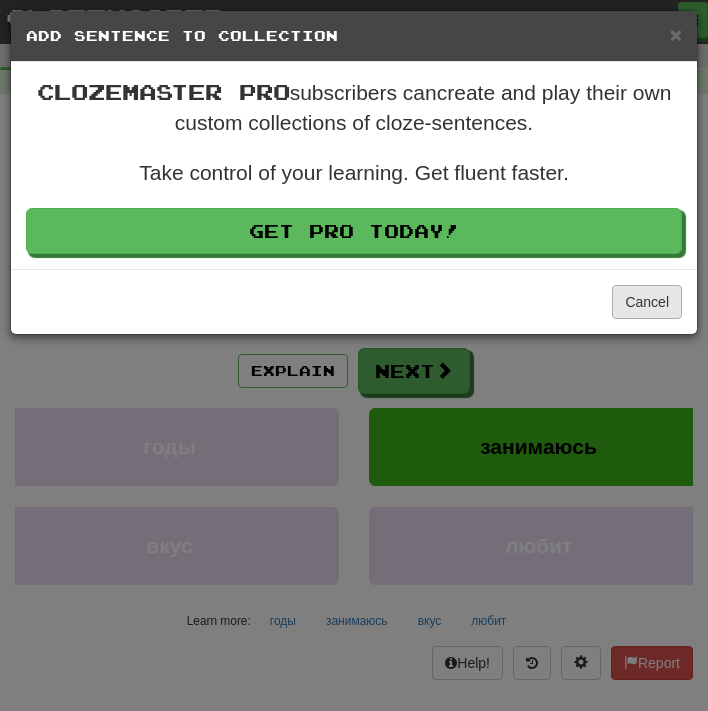 click on "Cancel" at bounding box center (647, 302) 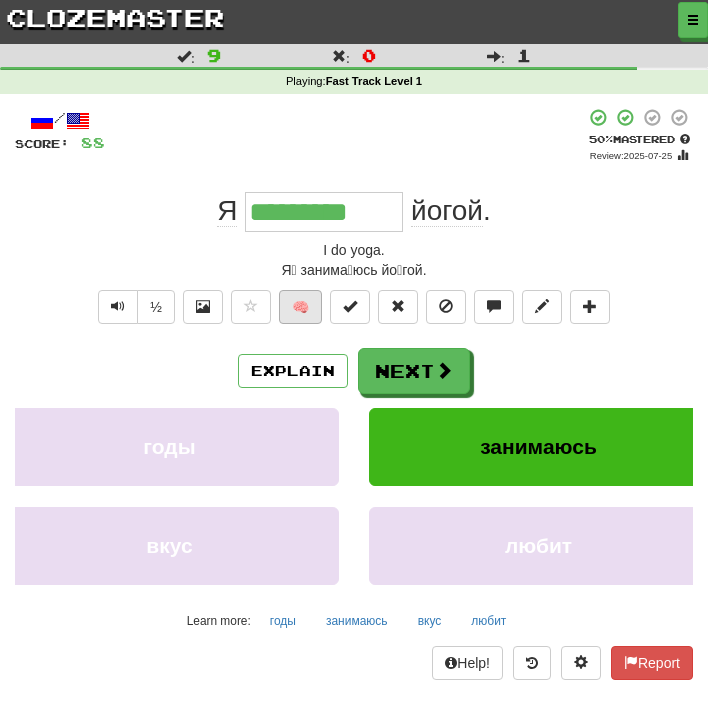 click on "🧠" at bounding box center [300, 307] 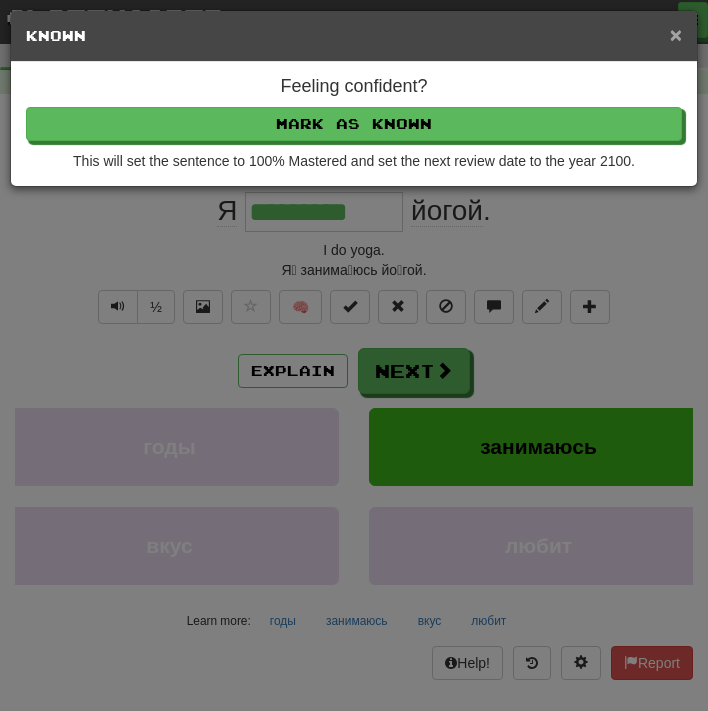 click on "×" at bounding box center [676, 34] 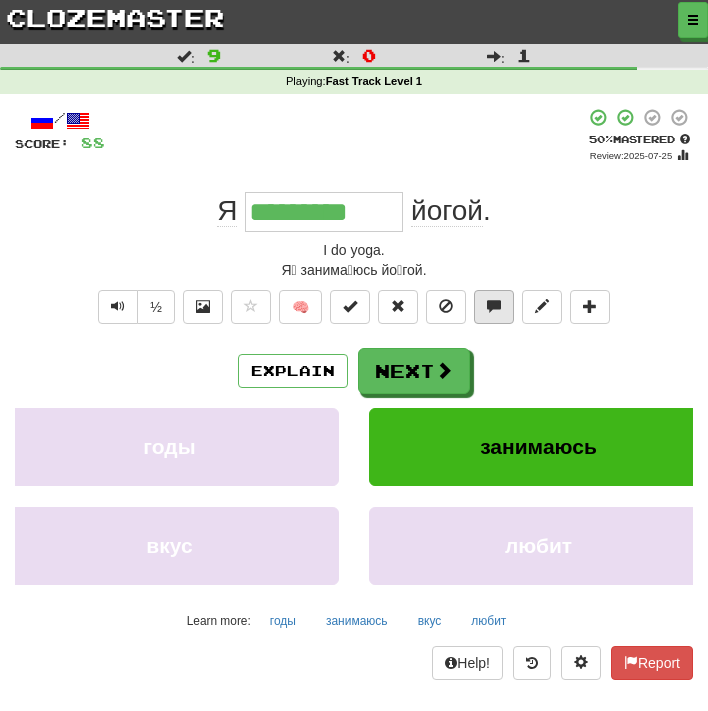 click at bounding box center [494, 306] 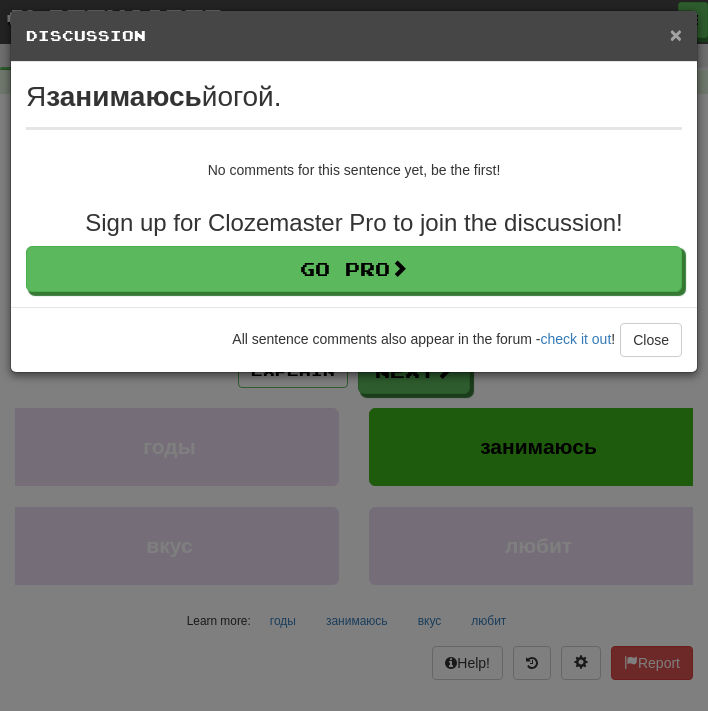 click on "×" at bounding box center (676, 34) 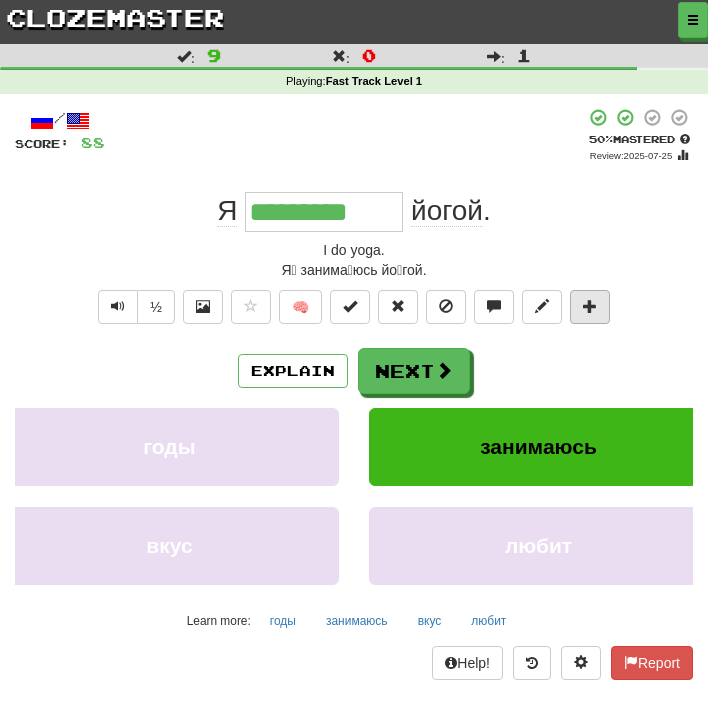 click at bounding box center (590, 307) 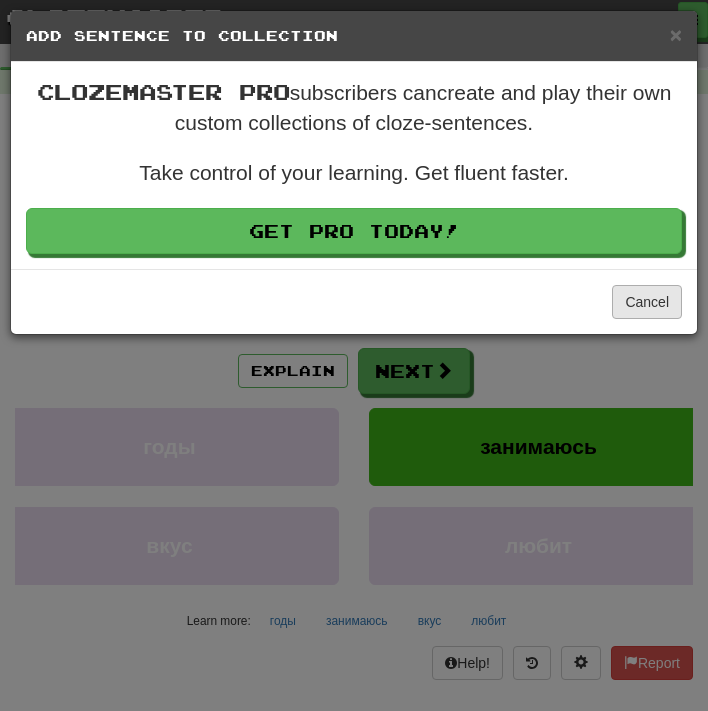 click on "Cancel" at bounding box center [647, 302] 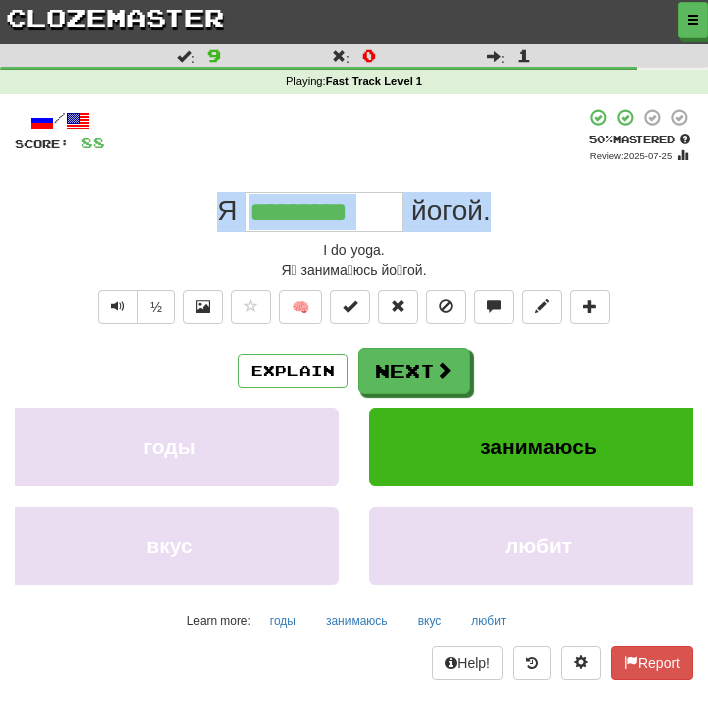 drag, startPoint x: 515, startPoint y: 206, endPoint x: 191, endPoint y: 211, distance: 324.03857 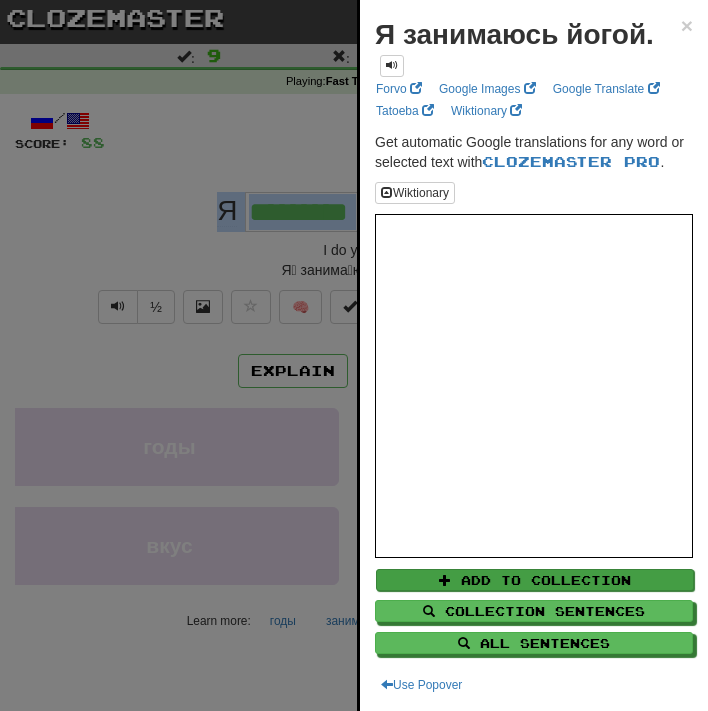 click on "Add to Collection" at bounding box center (535, 580) 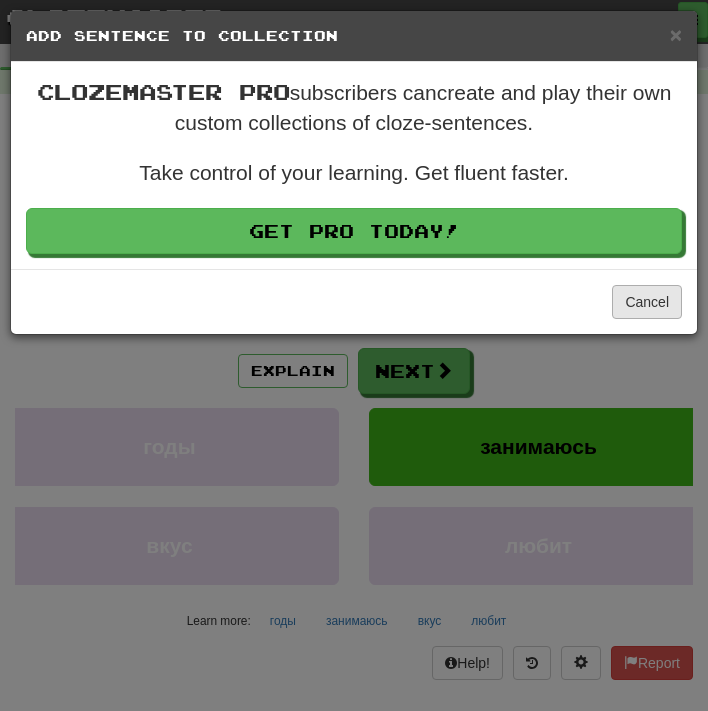 click on "Cancel" at bounding box center [647, 302] 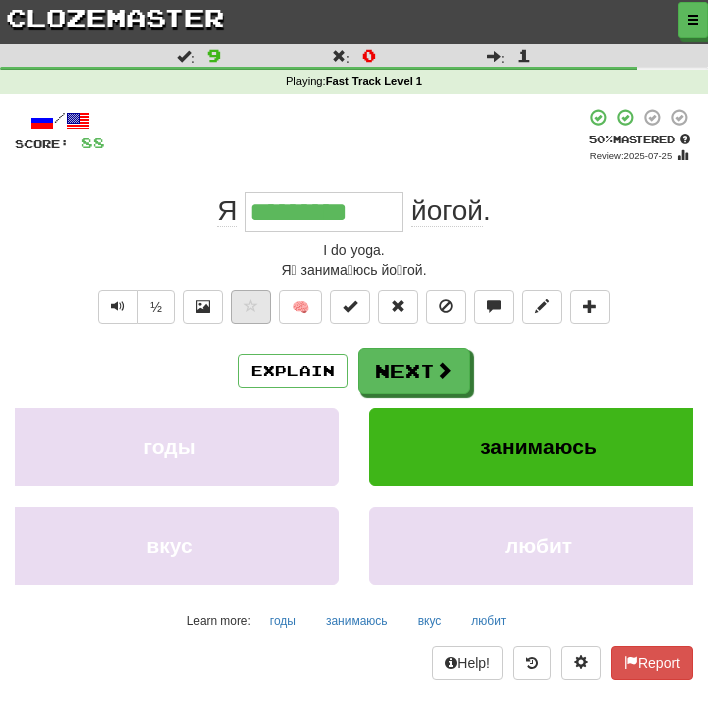 click at bounding box center [251, 307] 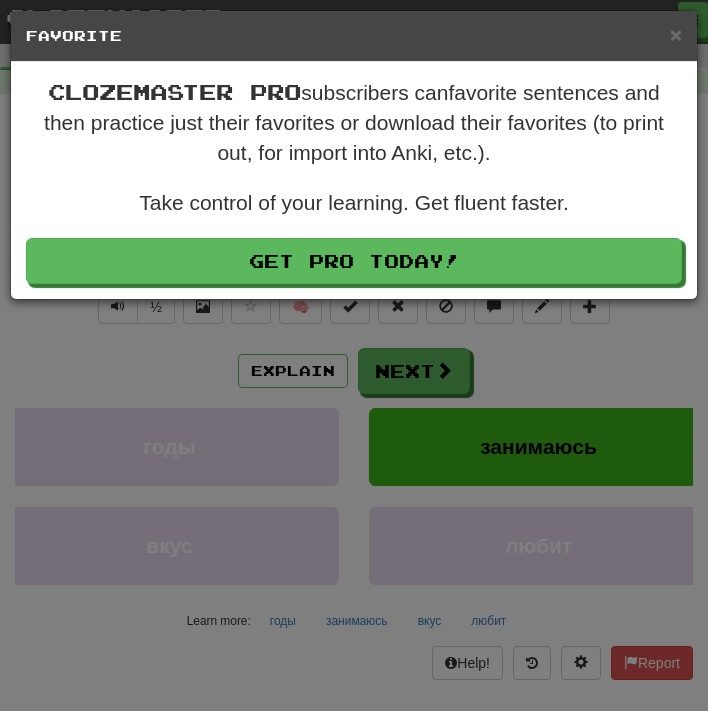 click on "Favorite" at bounding box center (354, 36) 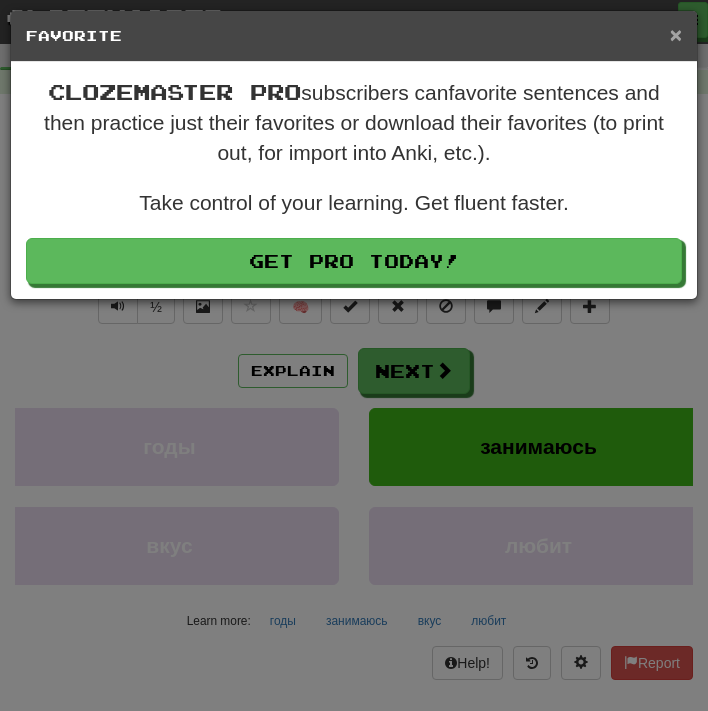 click on "×" at bounding box center [676, 34] 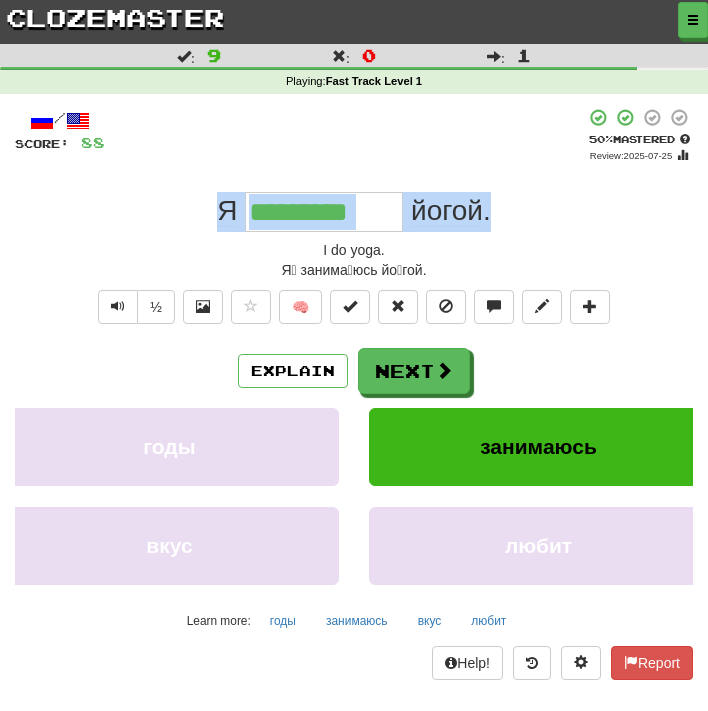 drag, startPoint x: 513, startPoint y: 209, endPoint x: 219, endPoint y: 211, distance: 294.0068 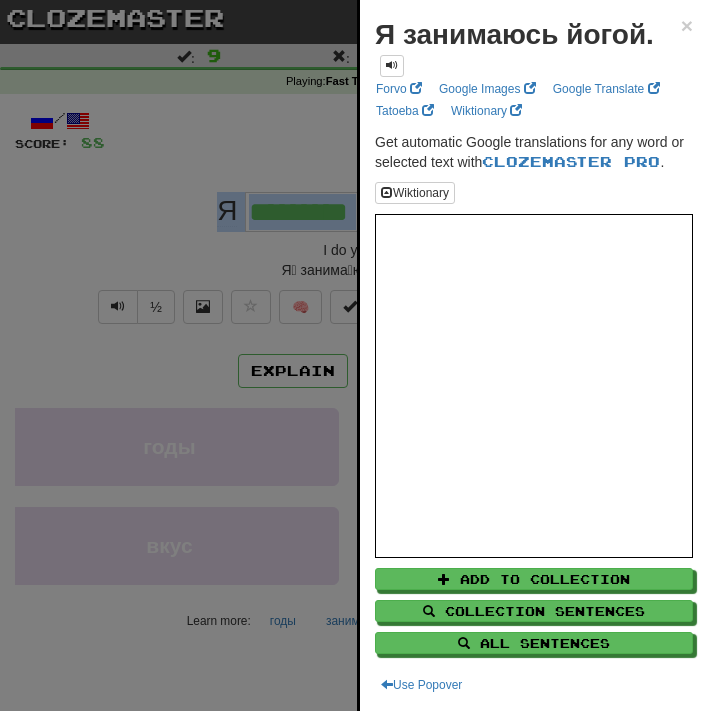 copy on "Я     йогой ." 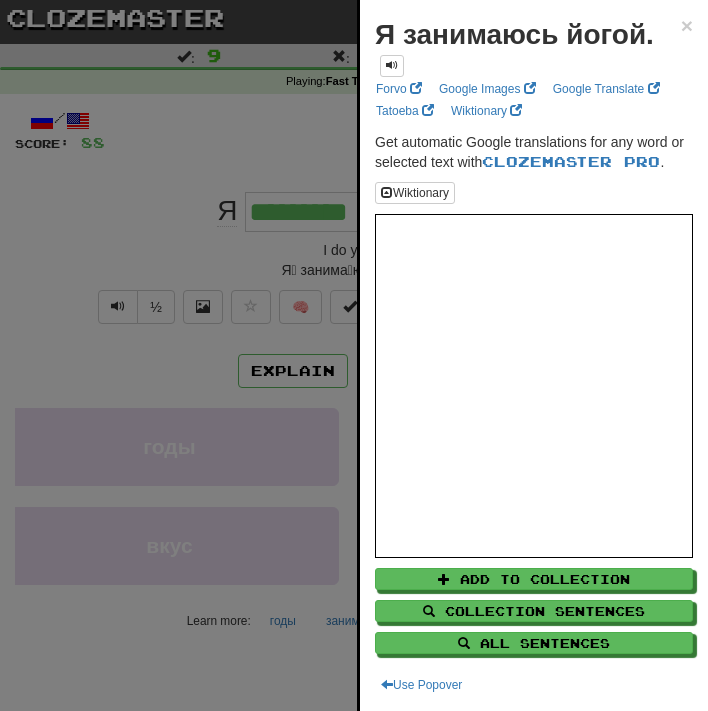 click at bounding box center (354, 355) 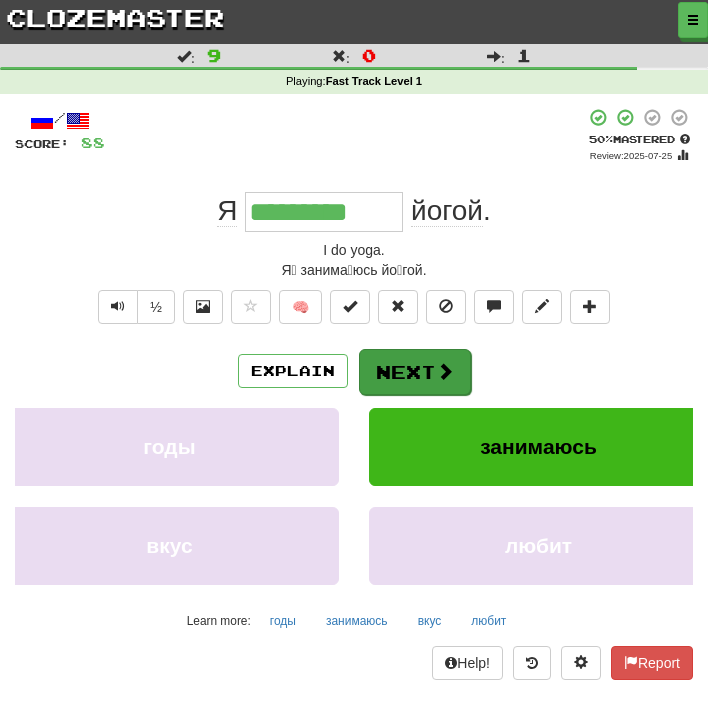 click on "Next" at bounding box center (415, 372) 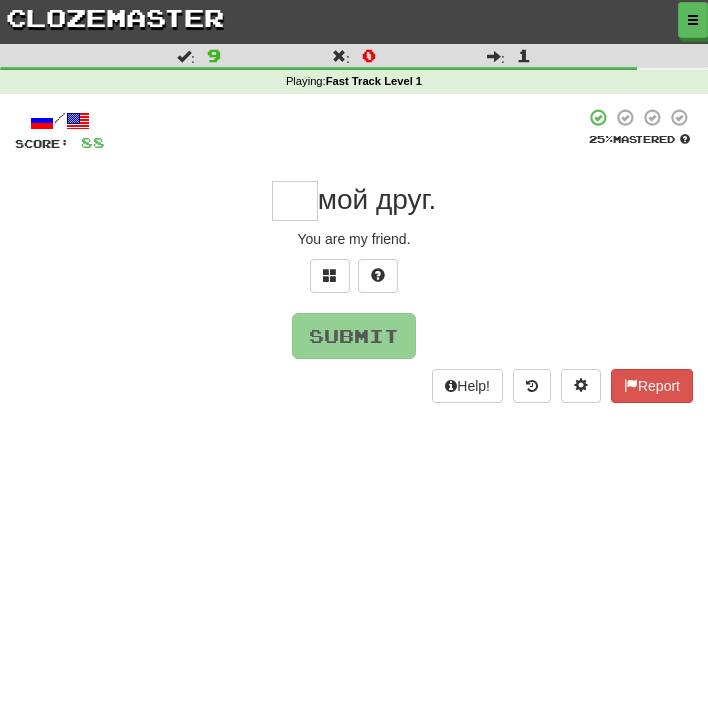 type on "*" 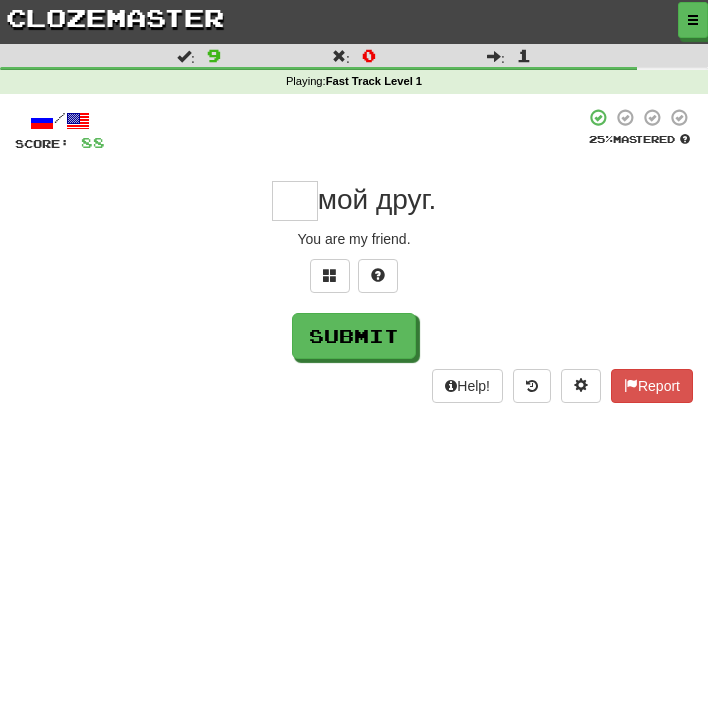 type on "*" 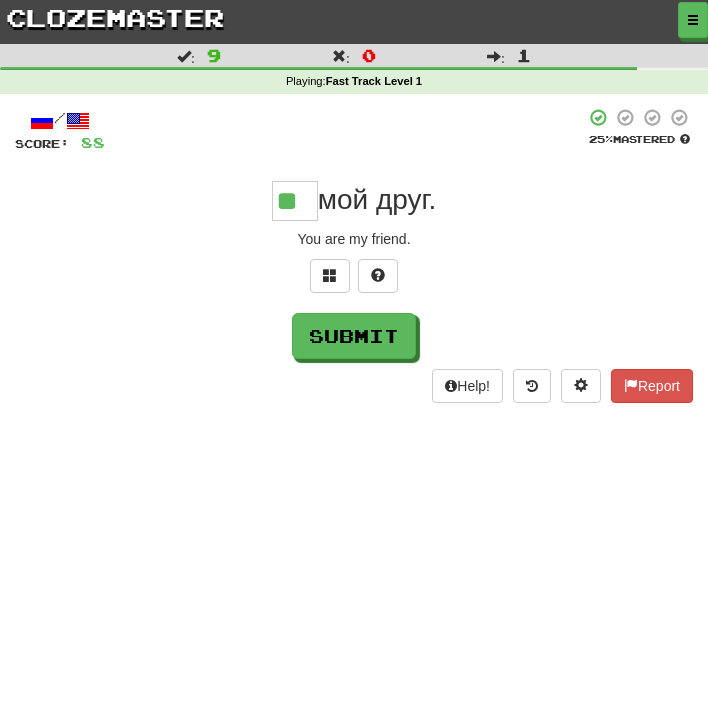type on "**" 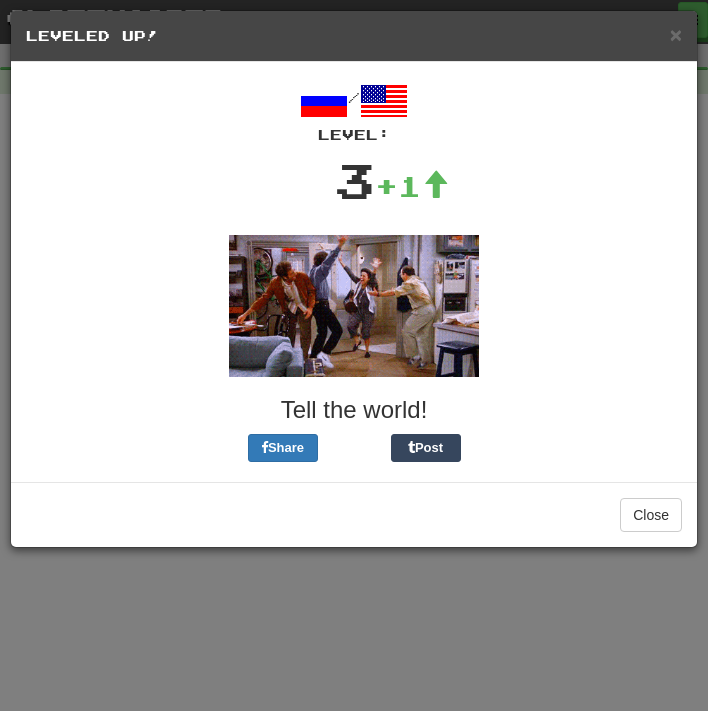 click on "× Leveled Up!" at bounding box center (354, 36) 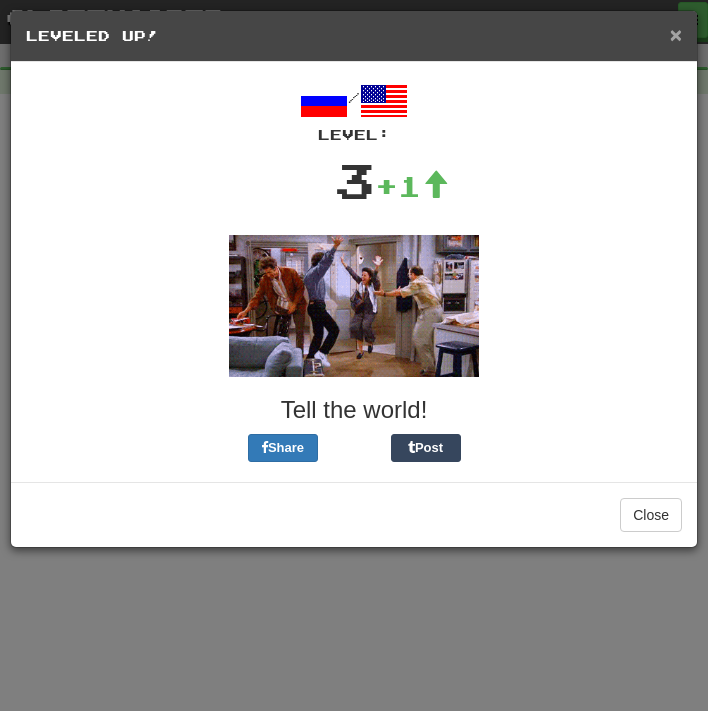 click on "×" at bounding box center (676, 34) 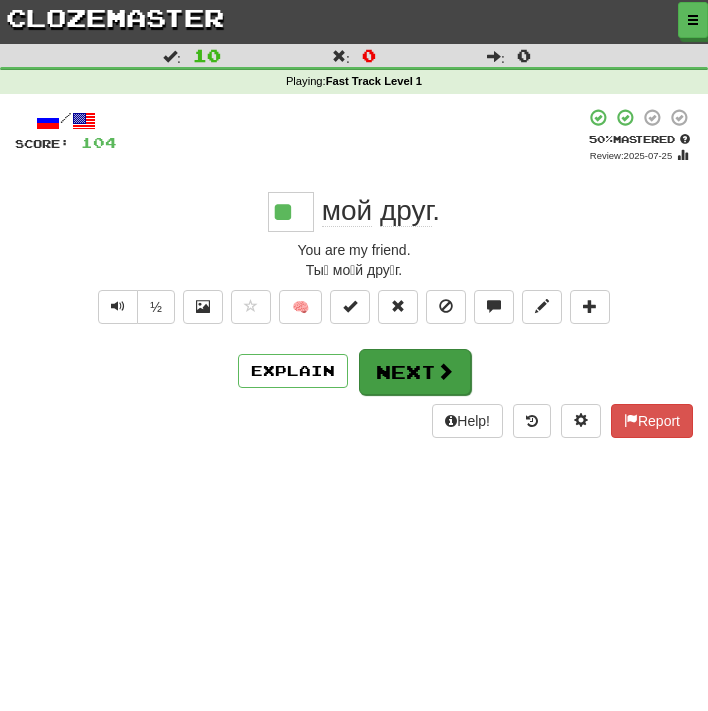 click on "Next" at bounding box center [415, 372] 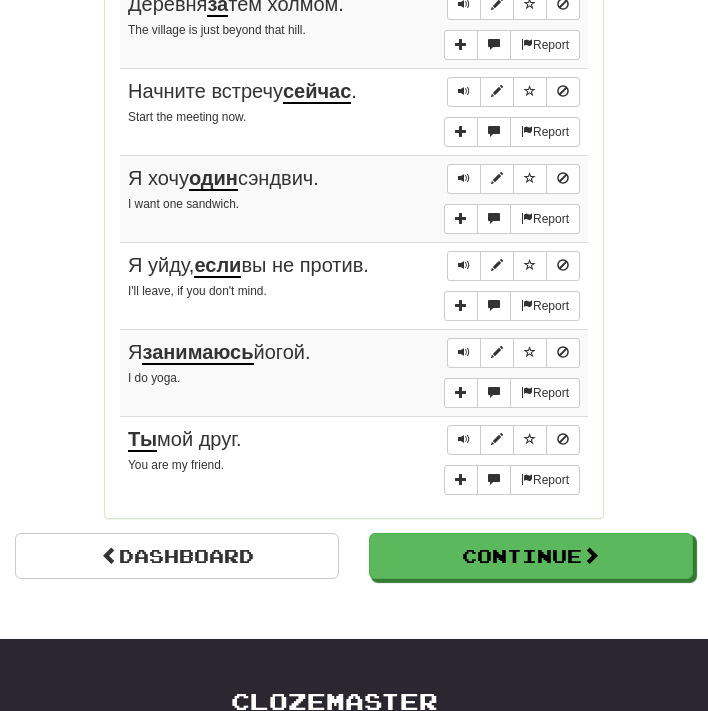 scroll, scrollTop: 1505, scrollLeft: 0, axis: vertical 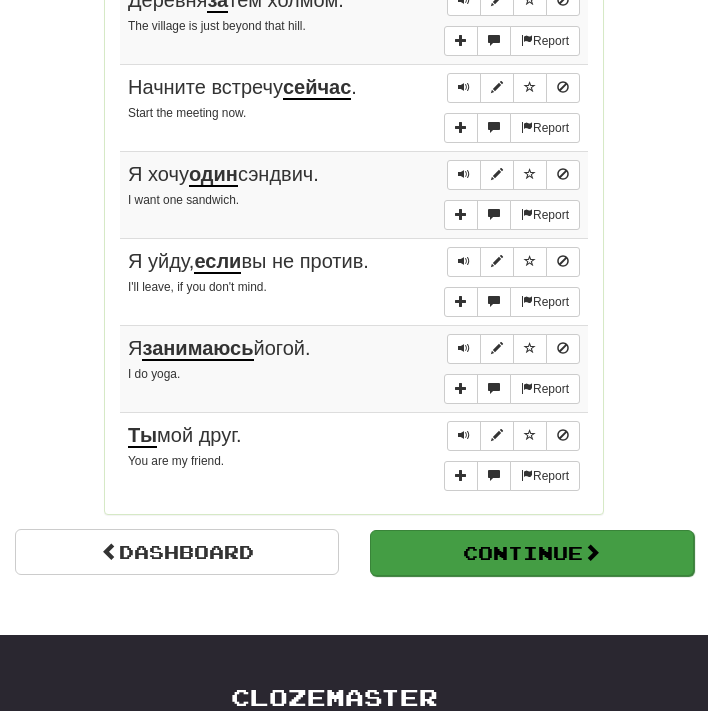 click on "Continue" at bounding box center [532, 553] 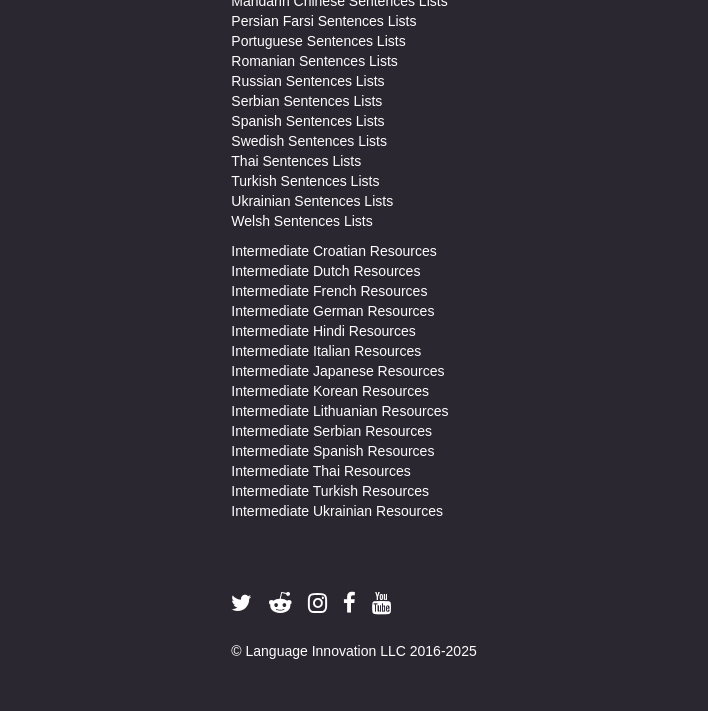 scroll, scrollTop: 1450, scrollLeft: 0, axis: vertical 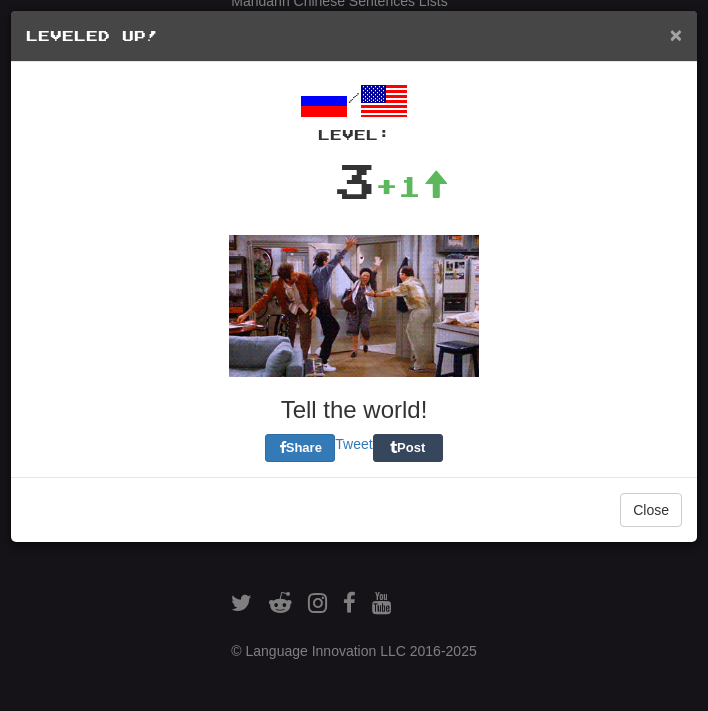 click on "×" at bounding box center [676, 34] 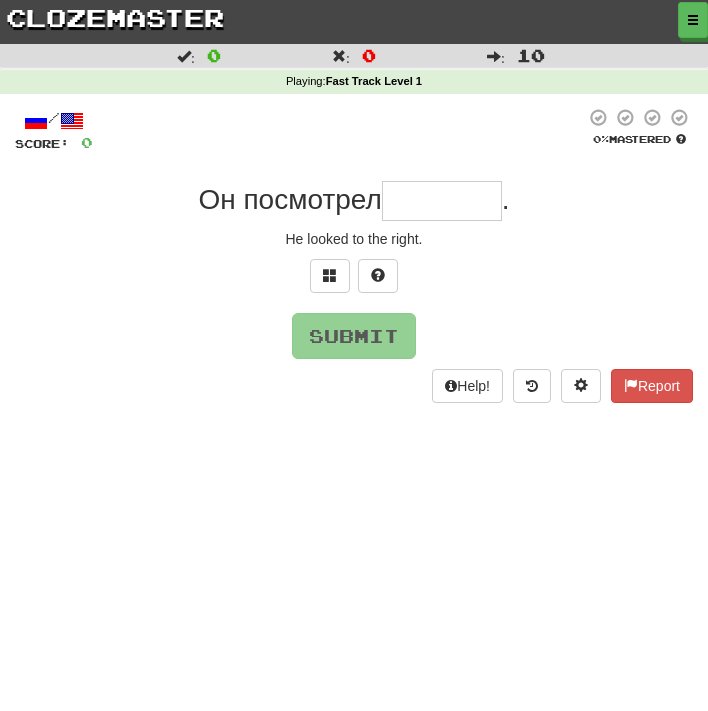 scroll, scrollTop: 0, scrollLeft: 0, axis: both 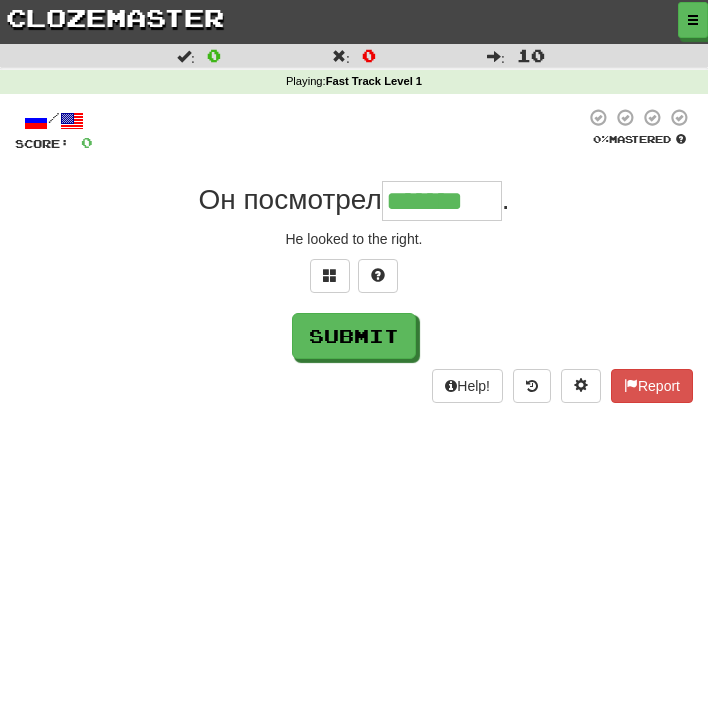 type on "*******" 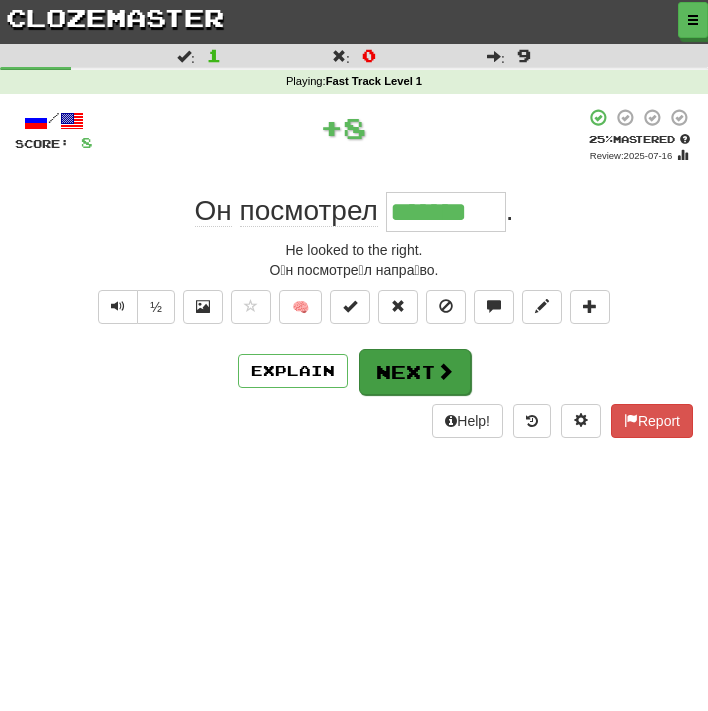 click at bounding box center [445, 371] 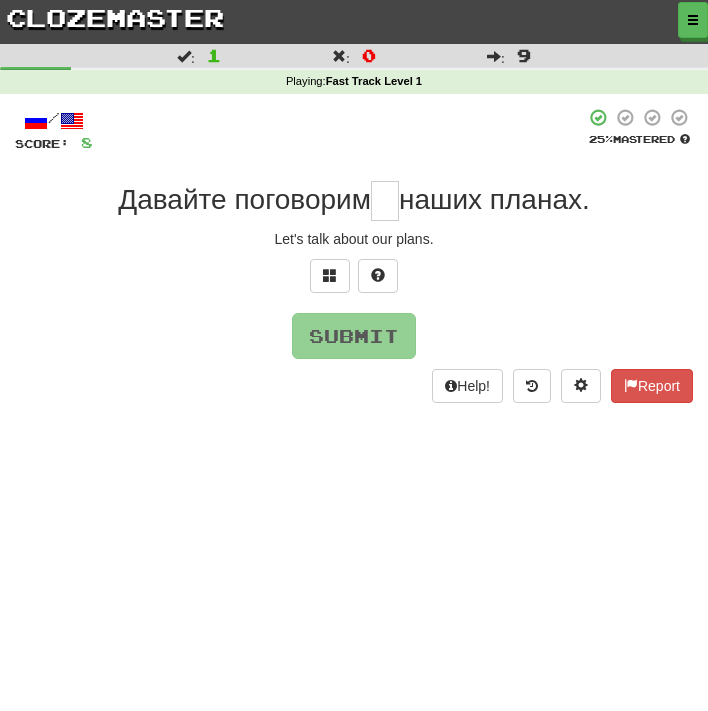 type on "*" 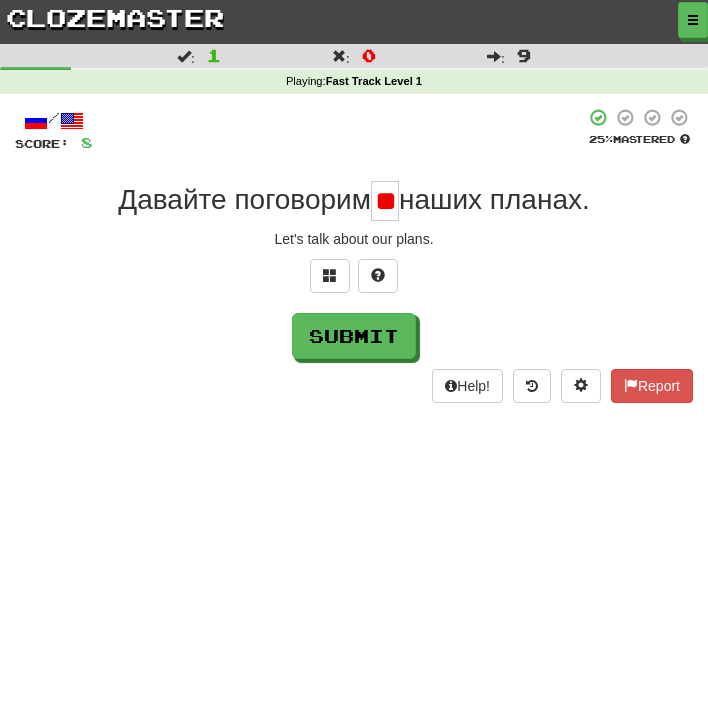 type on "*" 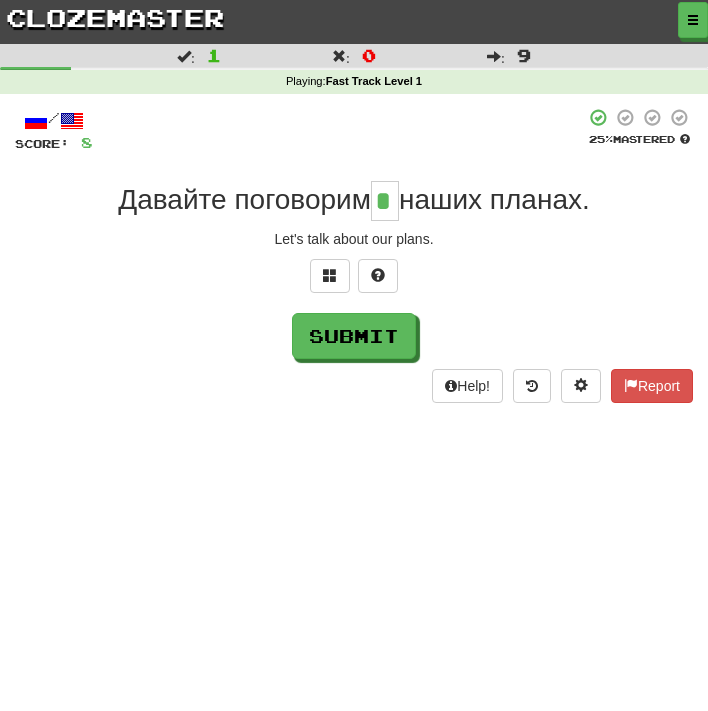 type on "*" 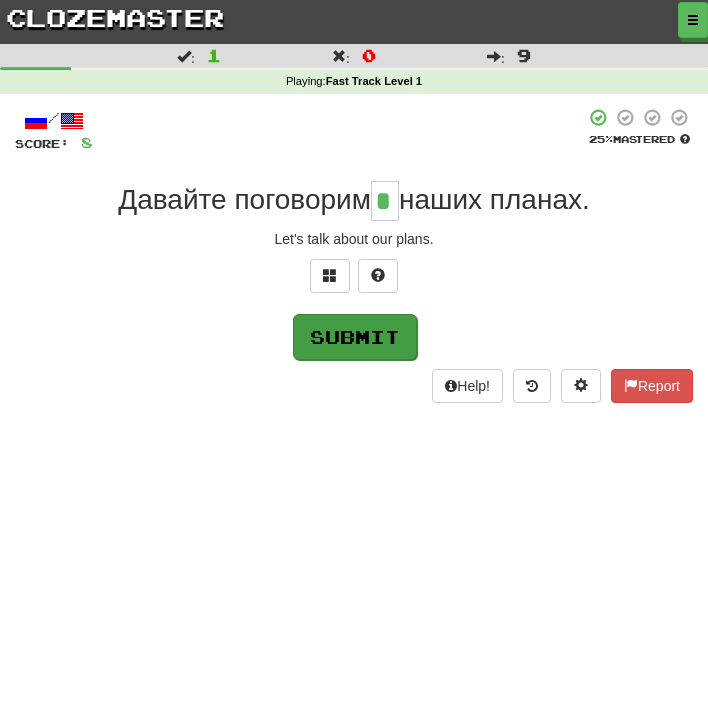 click on "Submit" at bounding box center [355, 337] 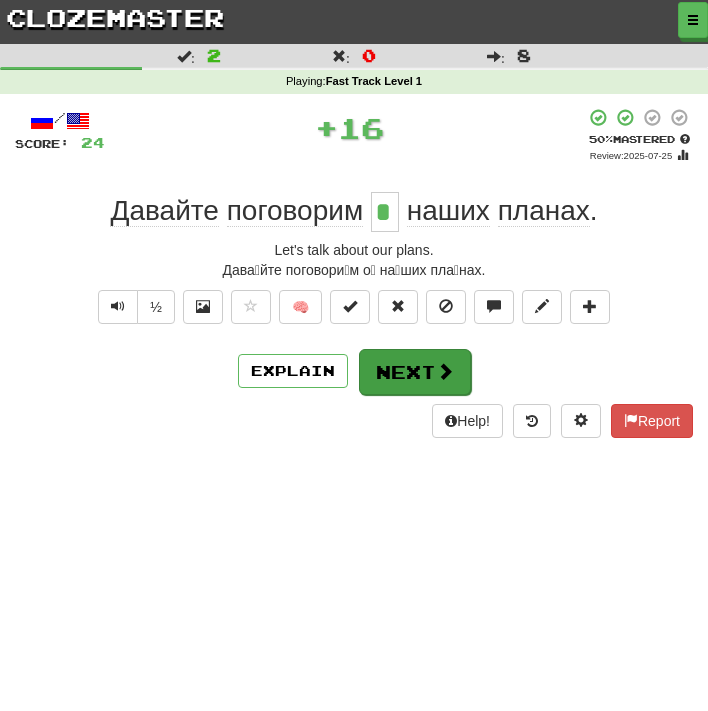 click on "Next" at bounding box center [415, 372] 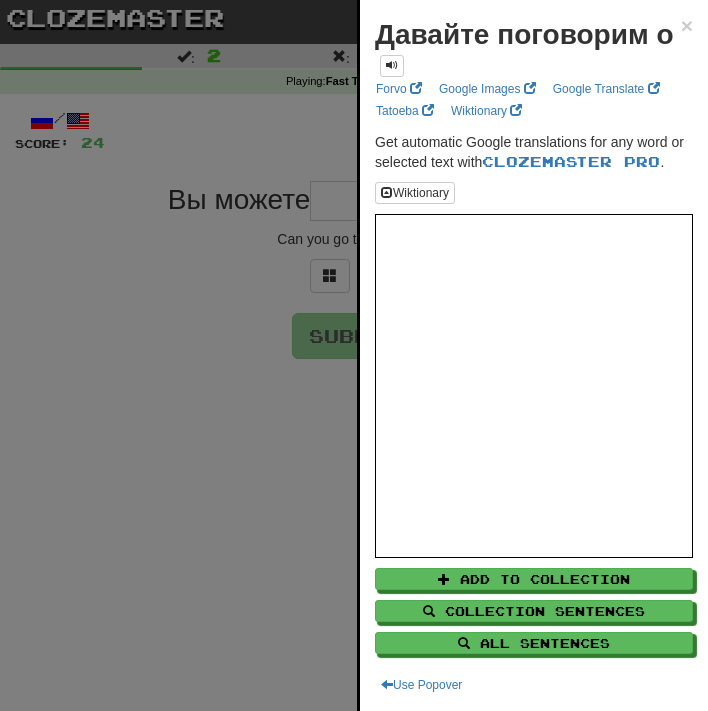 click at bounding box center (354, 355) 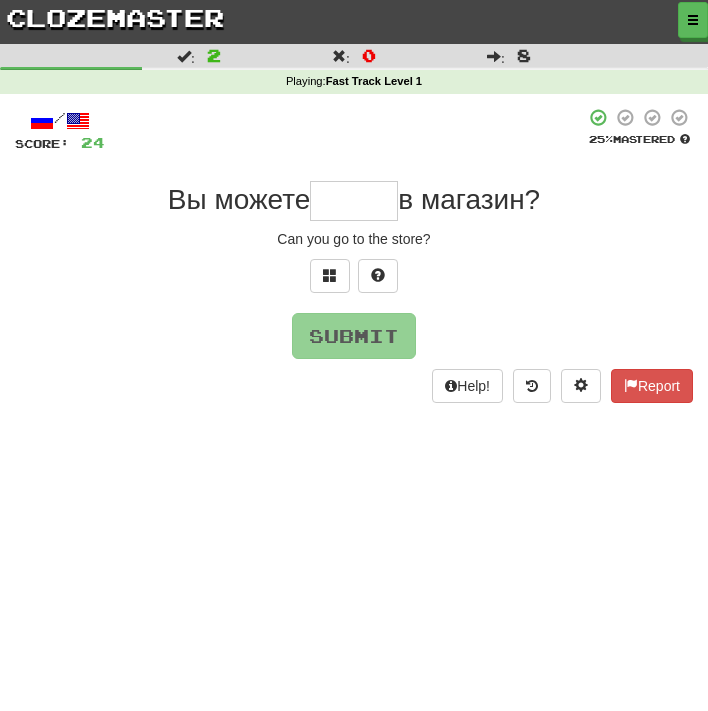 click at bounding box center (354, 201) 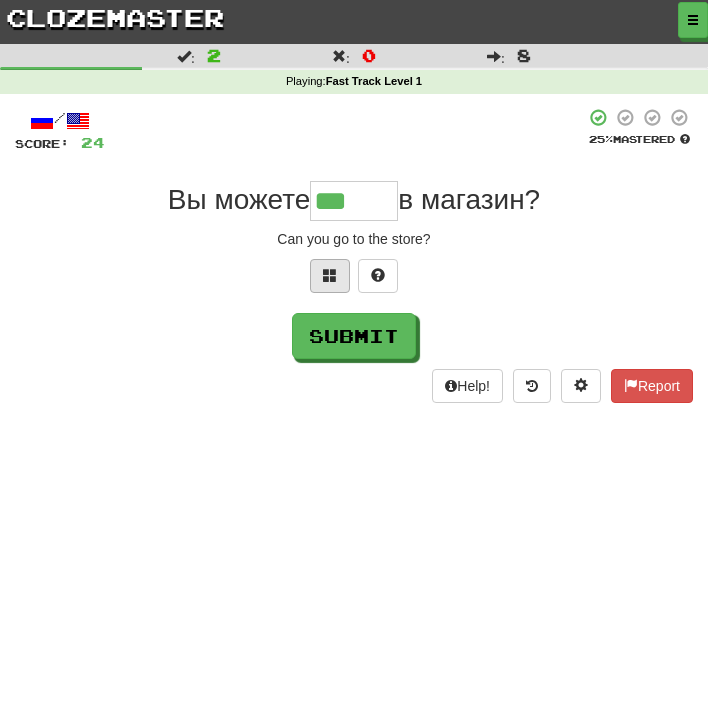 click at bounding box center (330, 275) 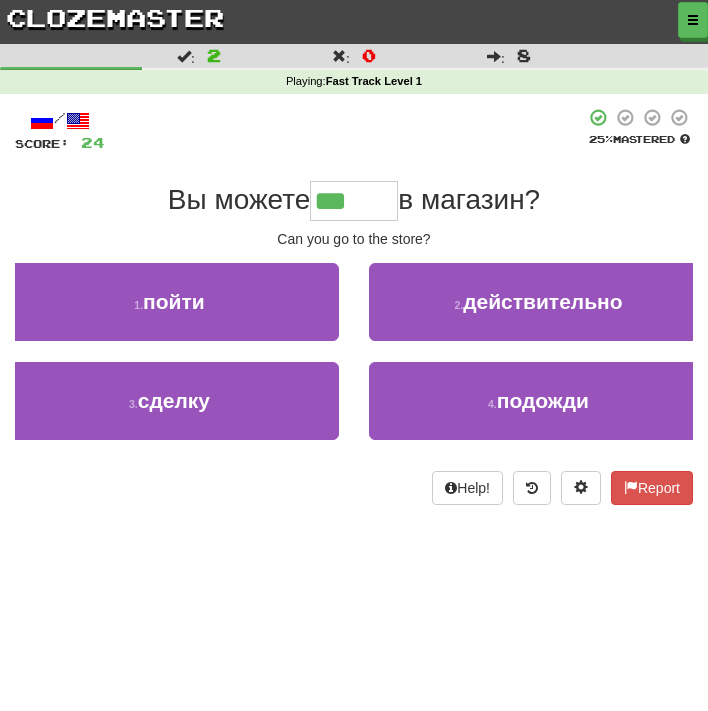 click on "***" at bounding box center [354, 201] 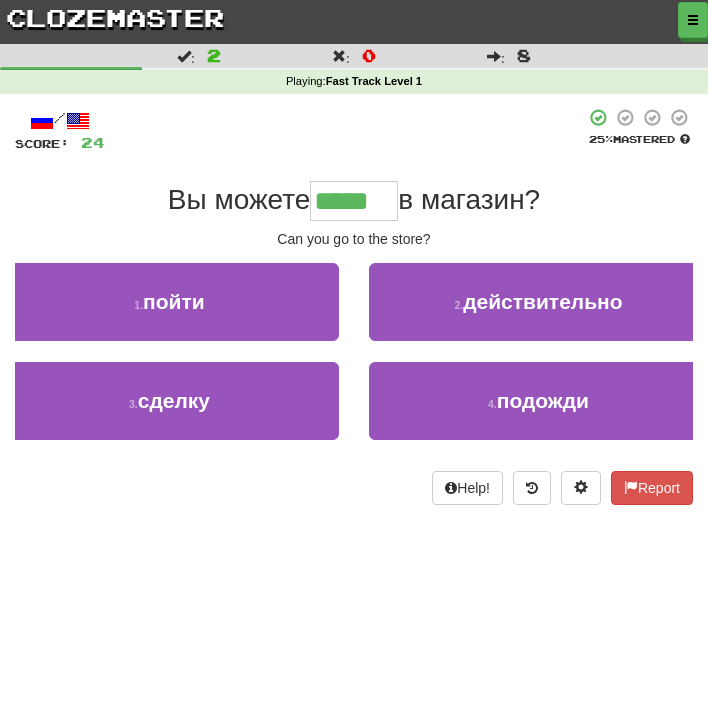 type on "*****" 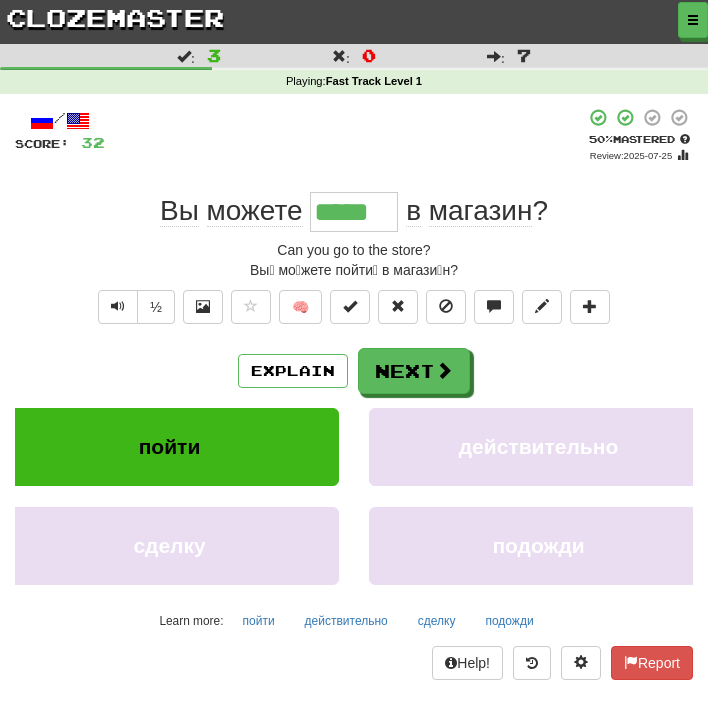 scroll, scrollTop: 0, scrollLeft: 0, axis: both 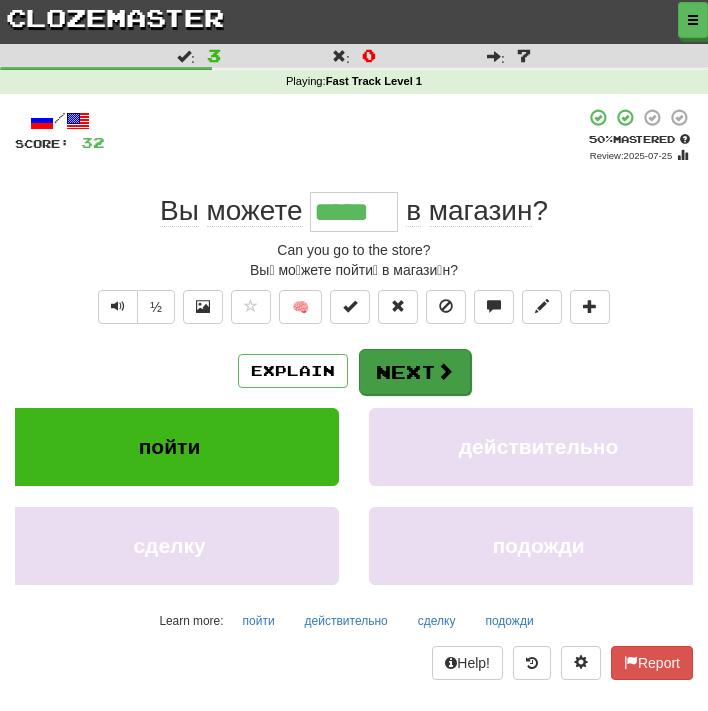 click on "Next" at bounding box center (415, 372) 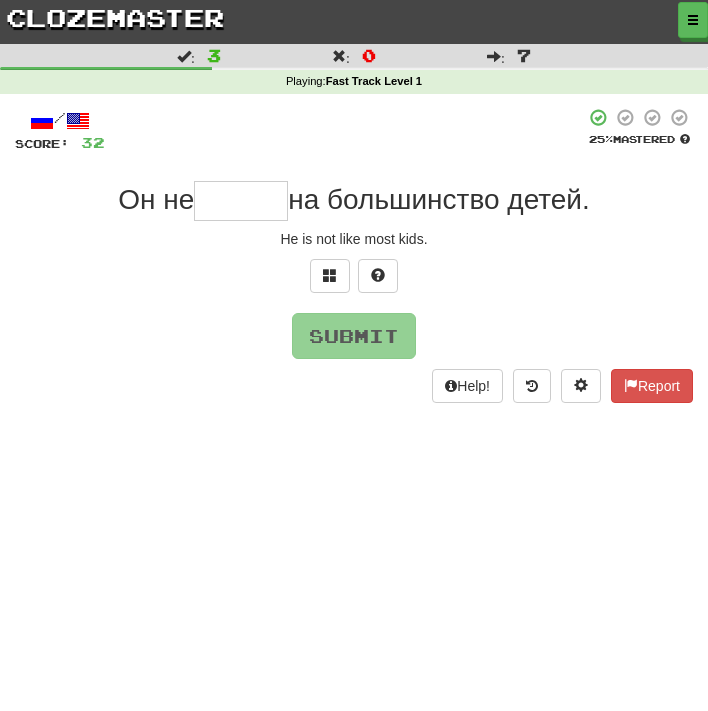 type on "*" 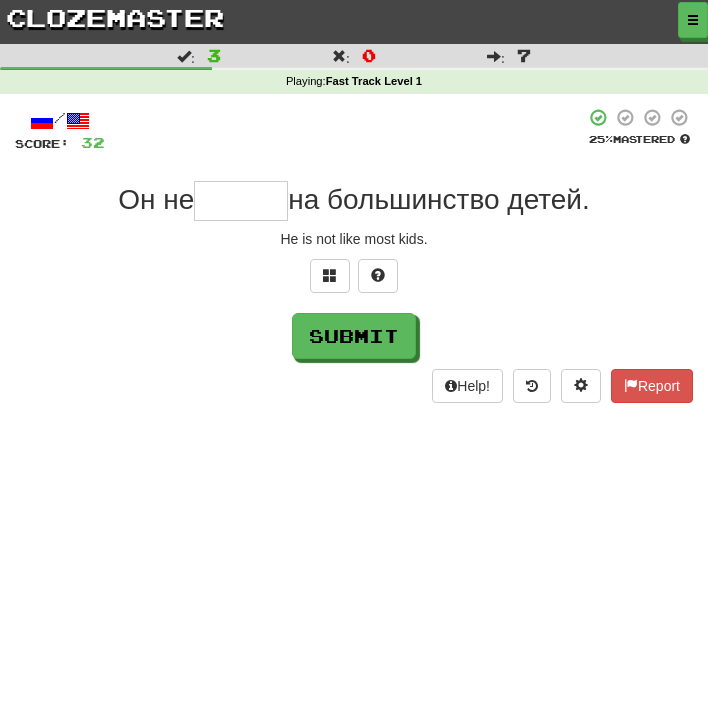 type on "*" 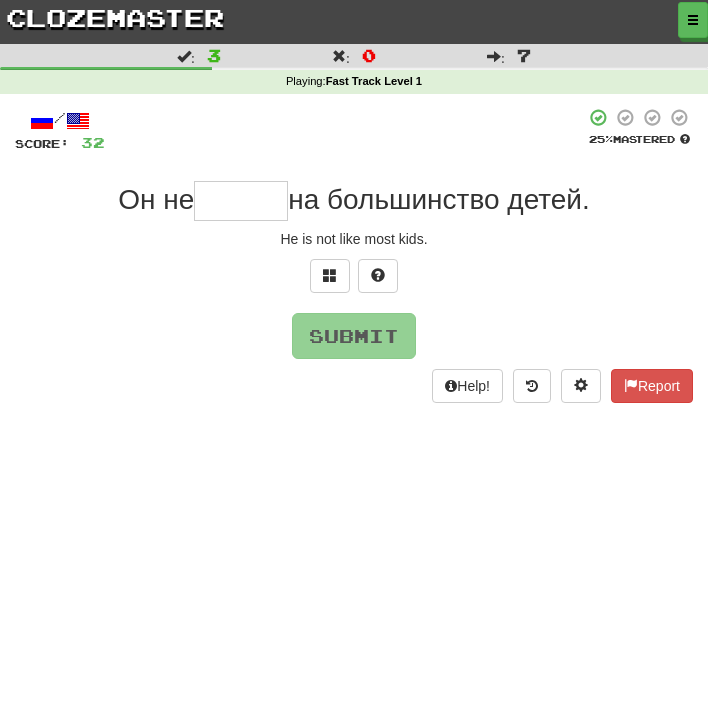 type on "*" 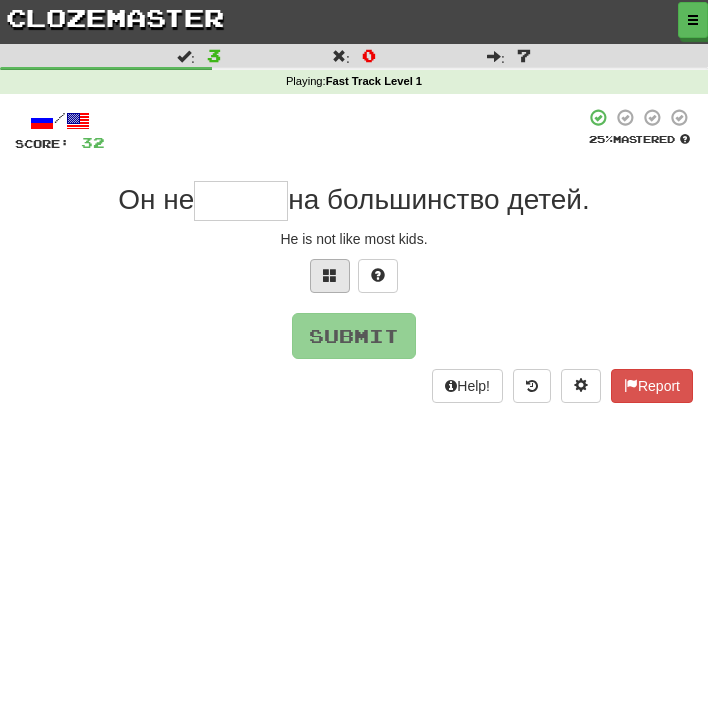 click at bounding box center (330, 276) 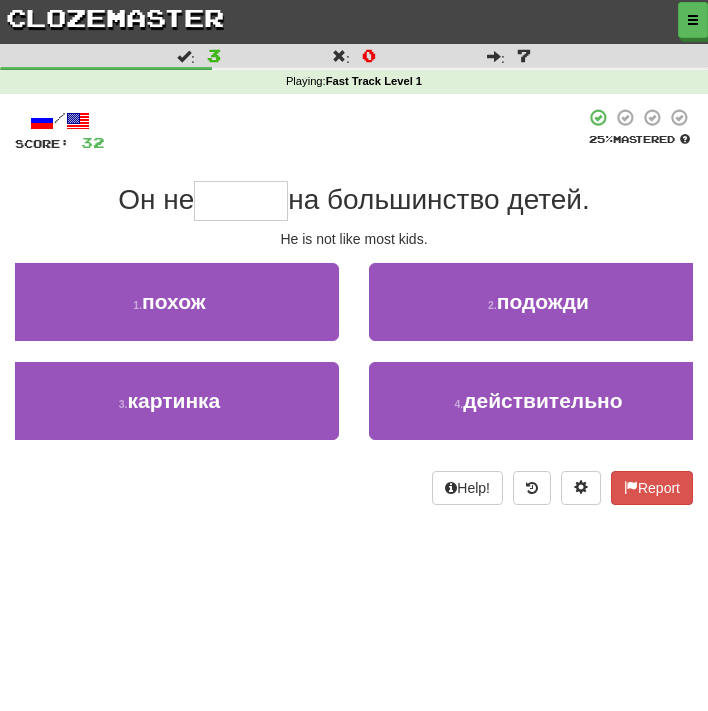 click on "1 .  похож" at bounding box center [169, 302] 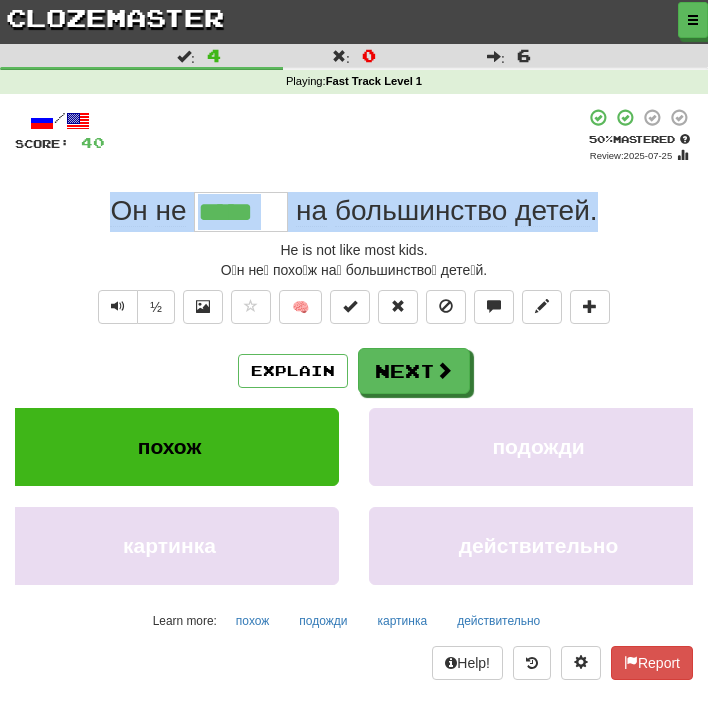 drag, startPoint x: 621, startPoint y: 207, endPoint x: 104, endPoint y: 194, distance: 517.1634 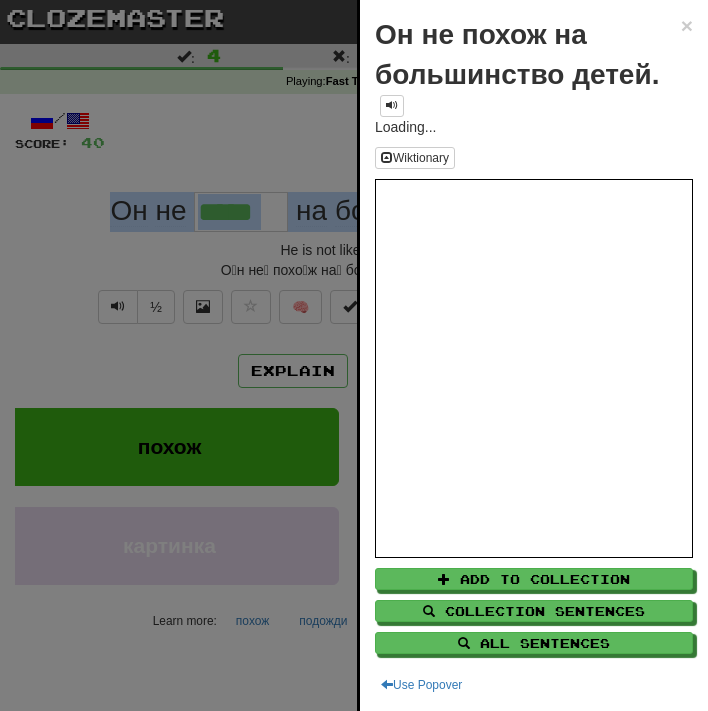 copy on "Он   не     на   большинство   детей ." 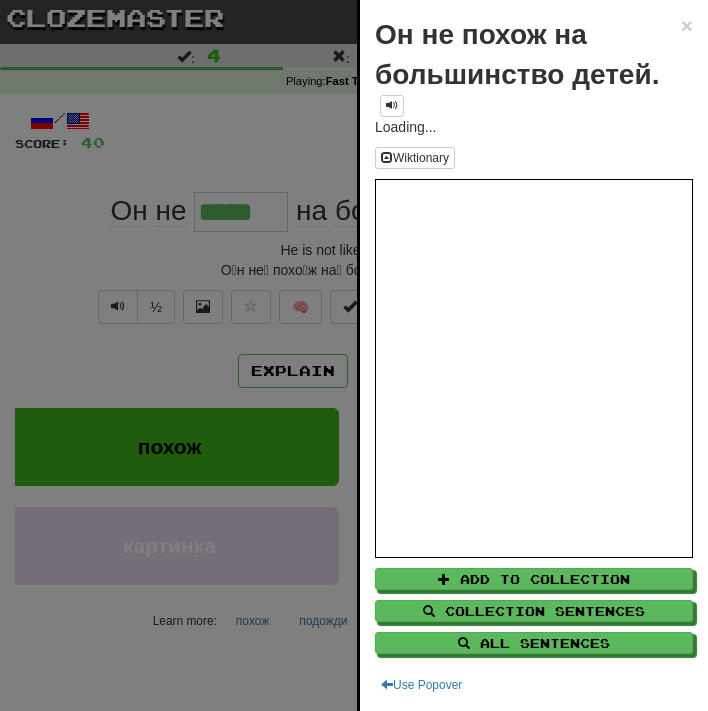 click at bounding box center (354, 355) 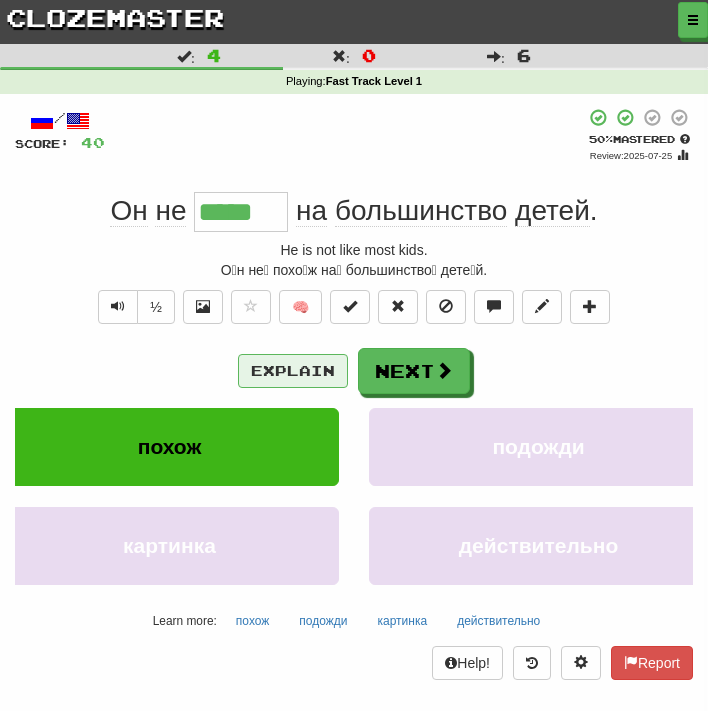 click on "Explain" at bounding box center [293, 371] 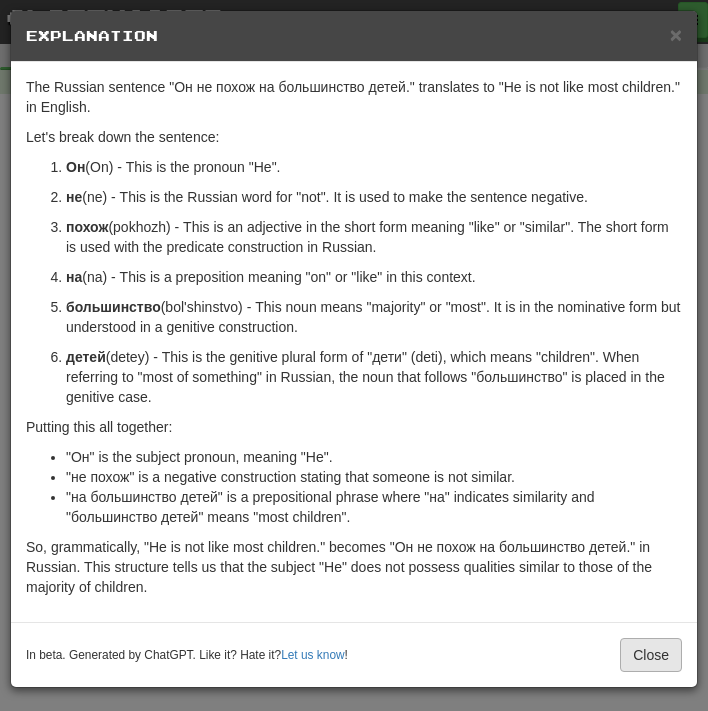 click on "Close" at bounding box center [651, 655] 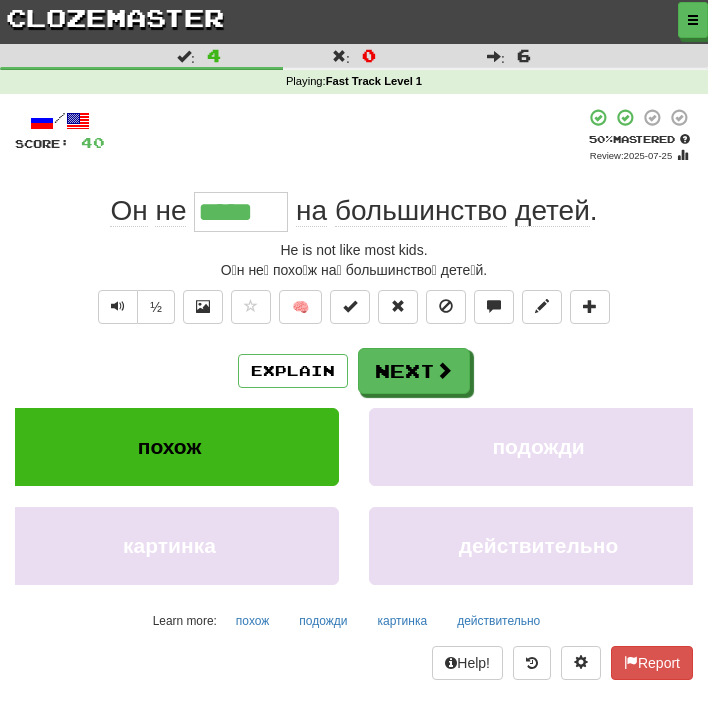 click on "Explain Next" at bounding box center (354, 371) 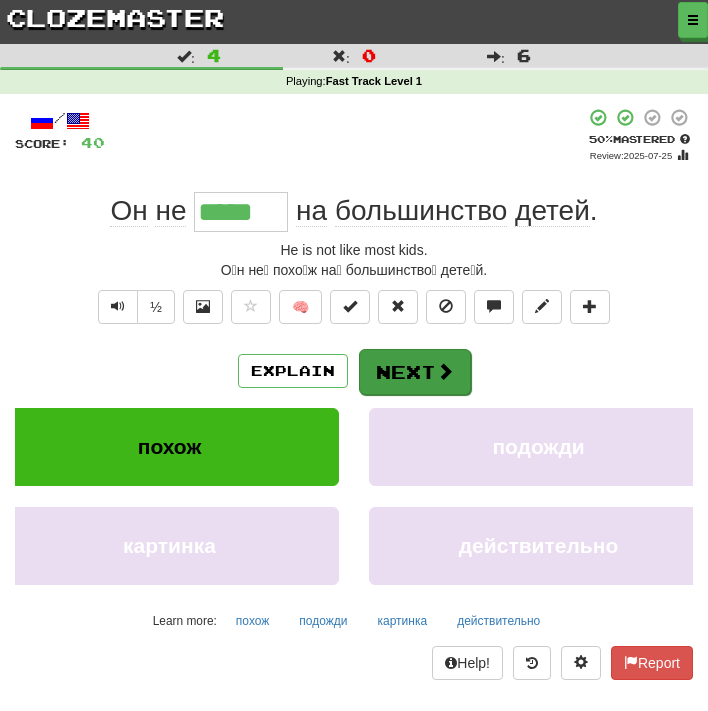 click on "Next" at bounding box center [415, 372] 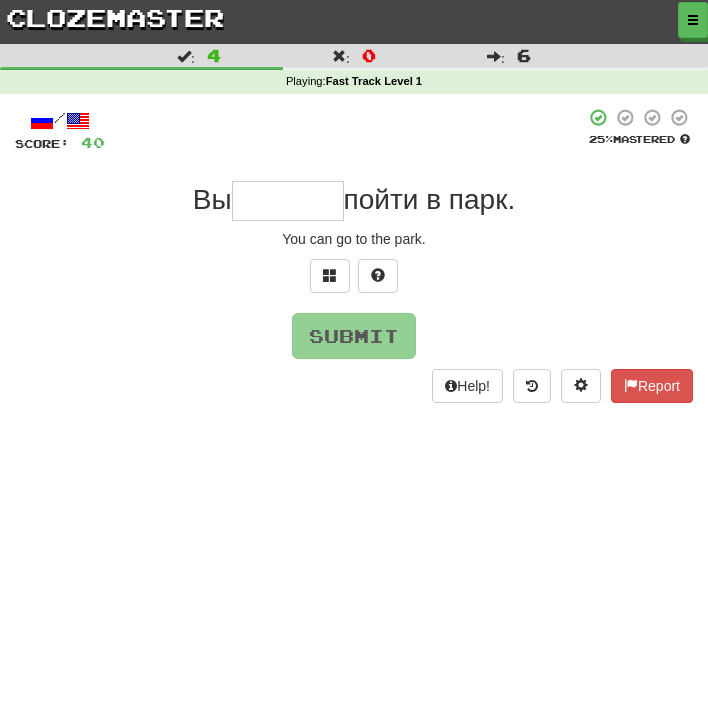 type on "*" 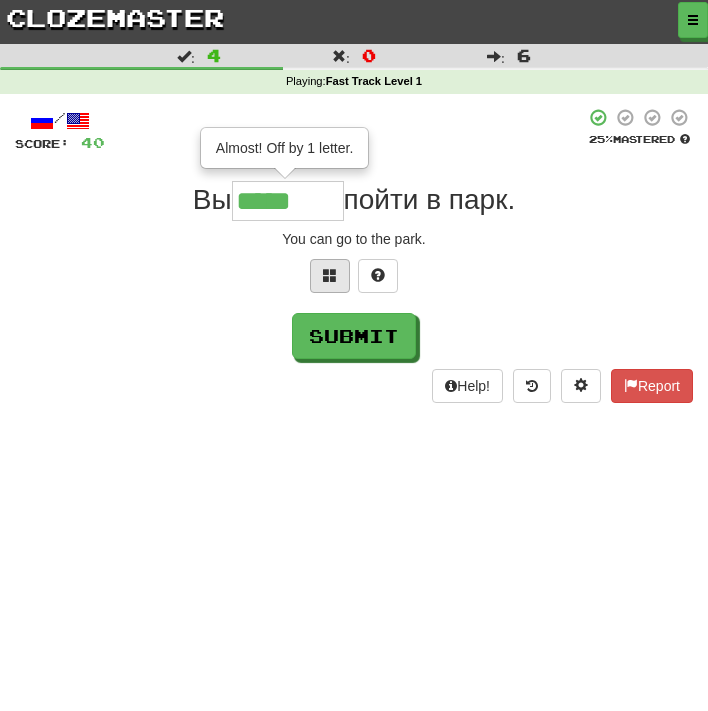 click at bounding box center (330, 276) 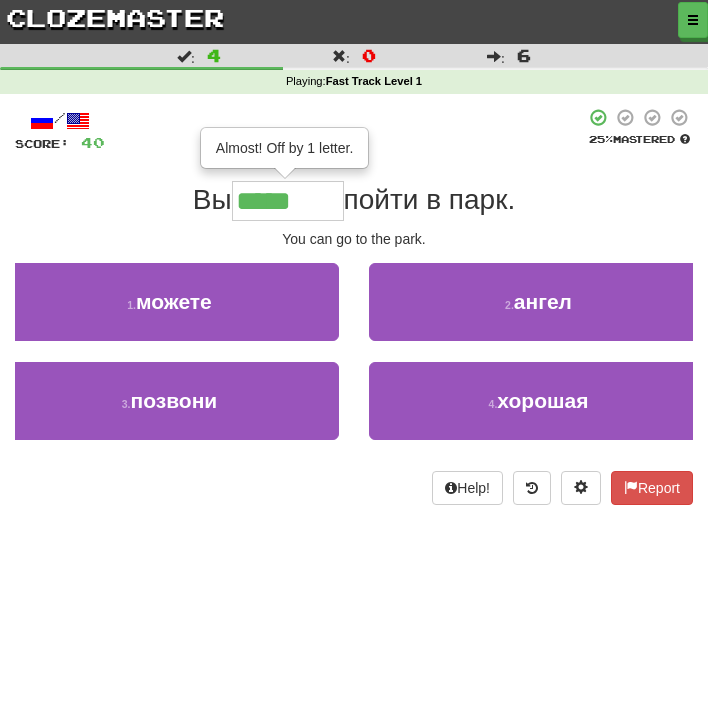 click on "*****" at bounding box center (288, 201) 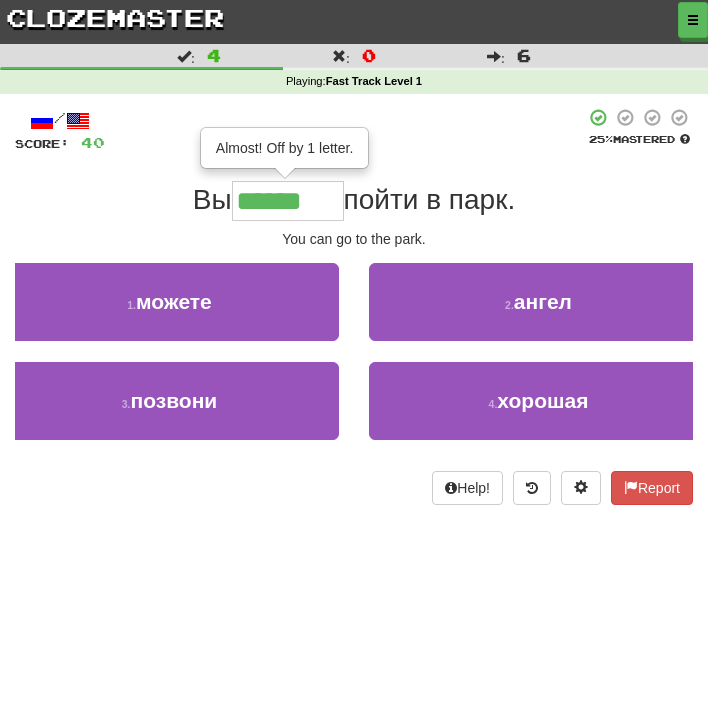type on "******" 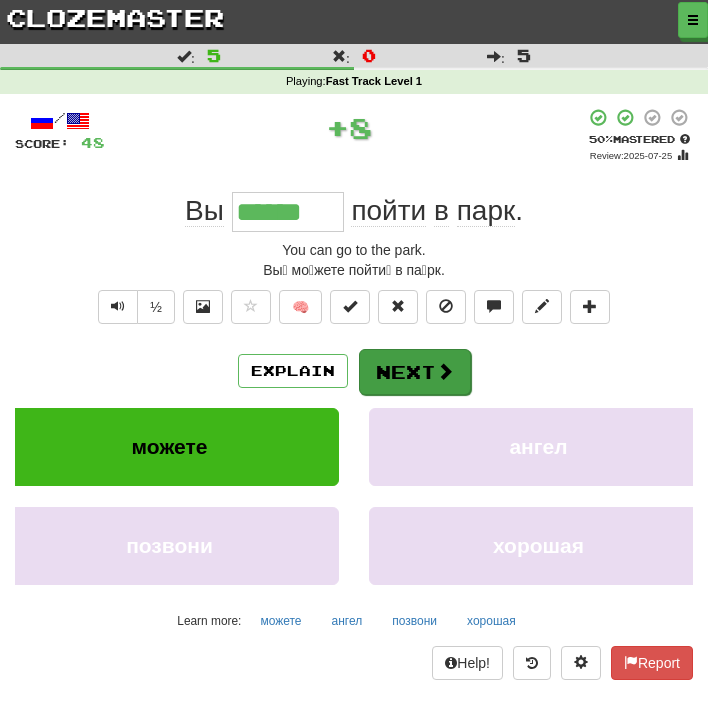 click on "Next" at bounding box center [415, 372] 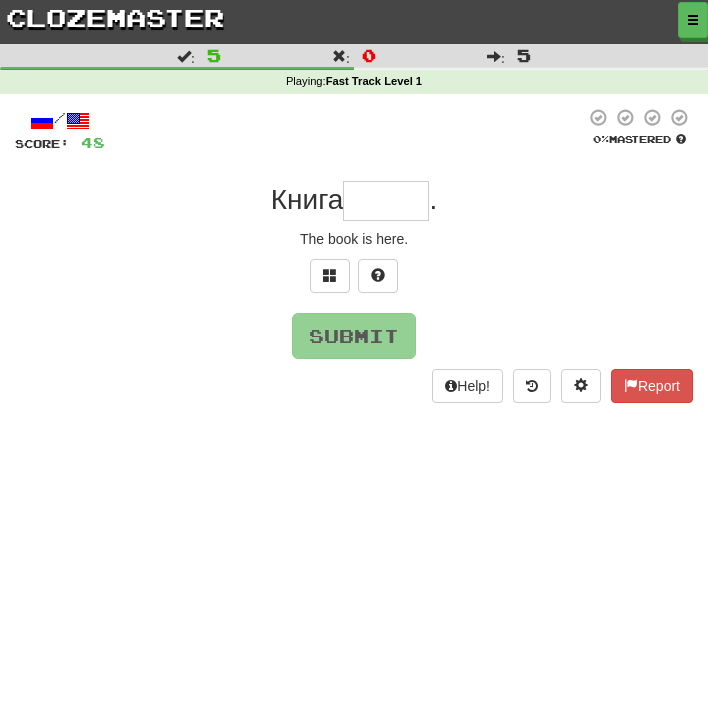 type on "*" 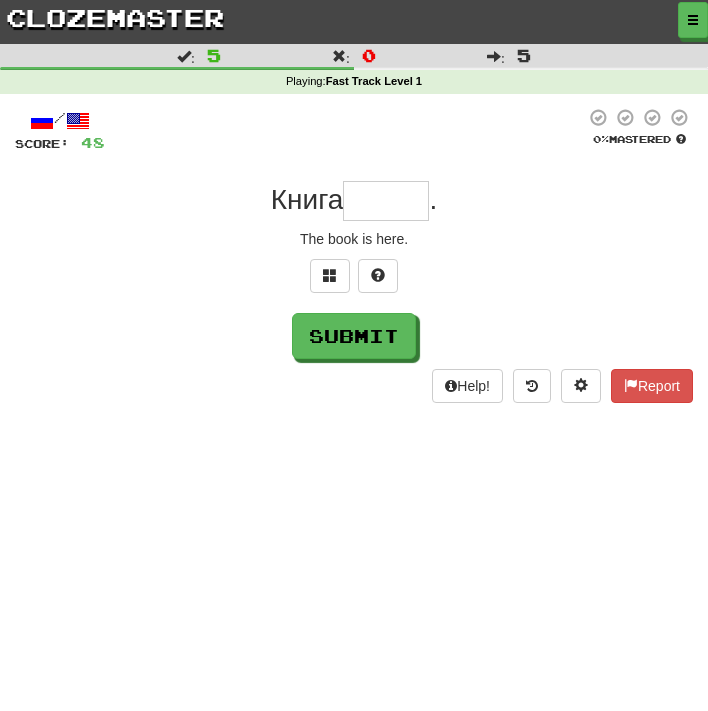 type on "*" 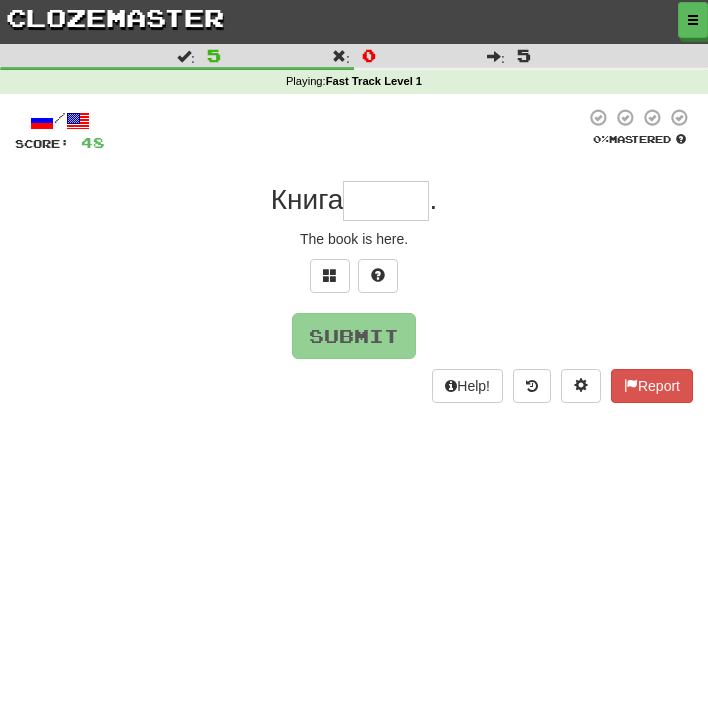type on "*" 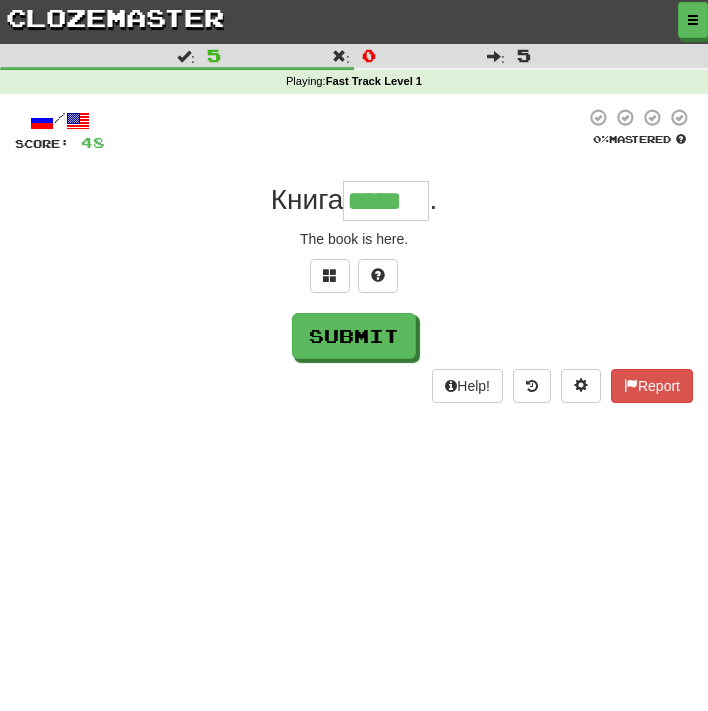 type on "*****" 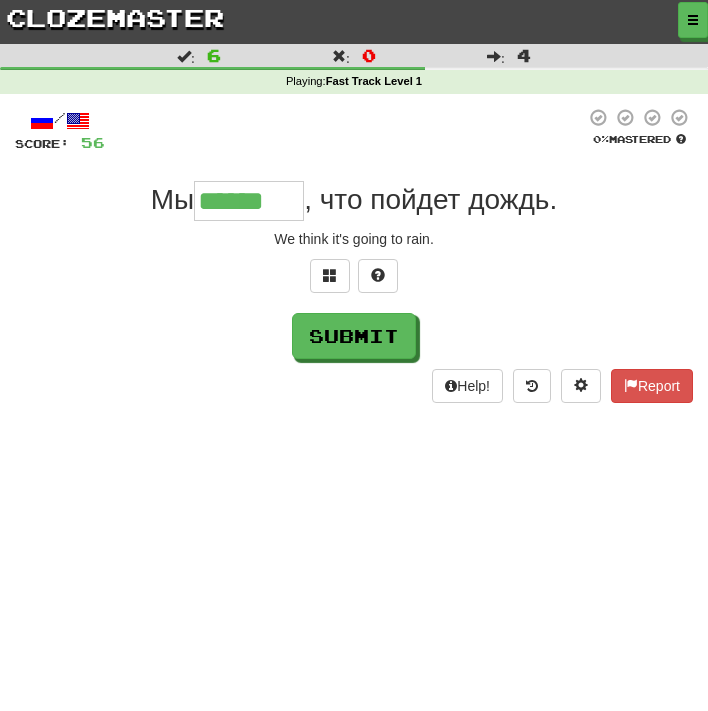 type on "******" 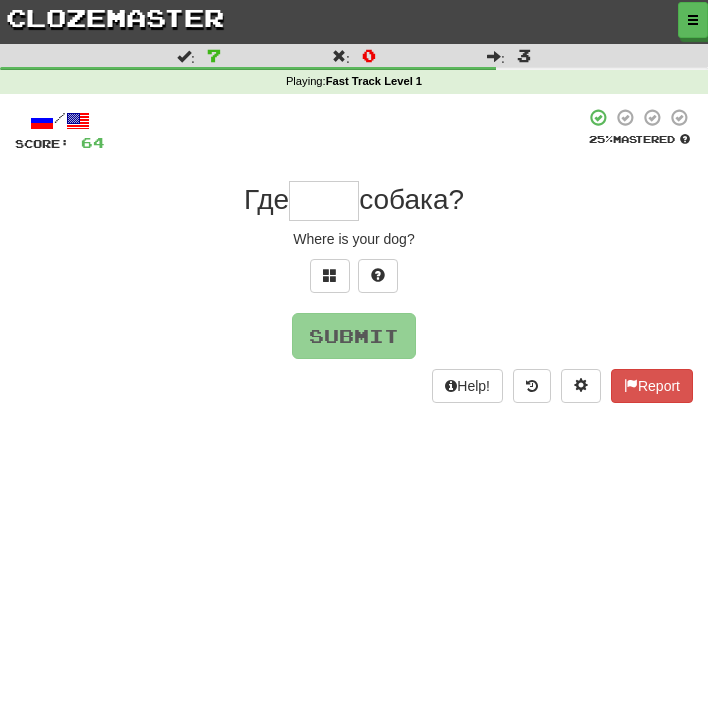 type on "*" 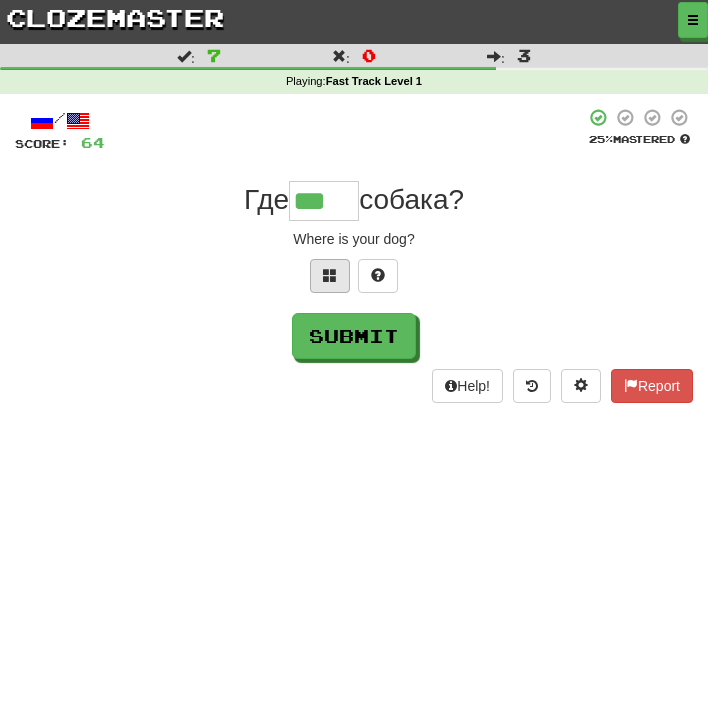 click at bounding box center (330, 276) 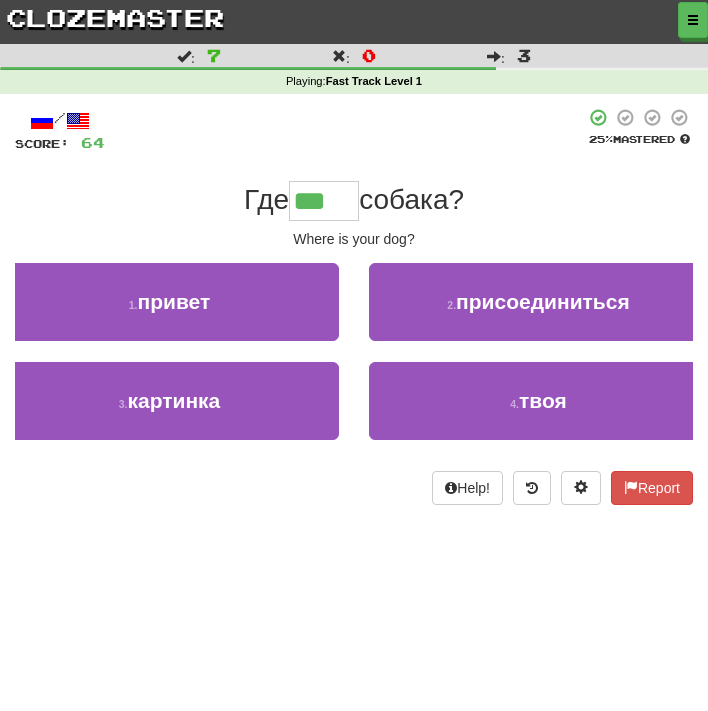 click on "***" at bounding box center [324, 201] 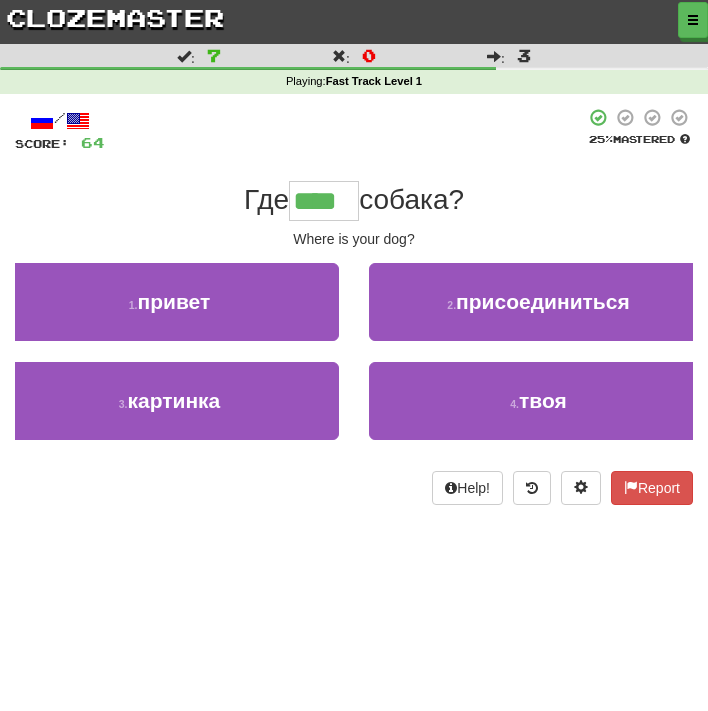 type on "****" 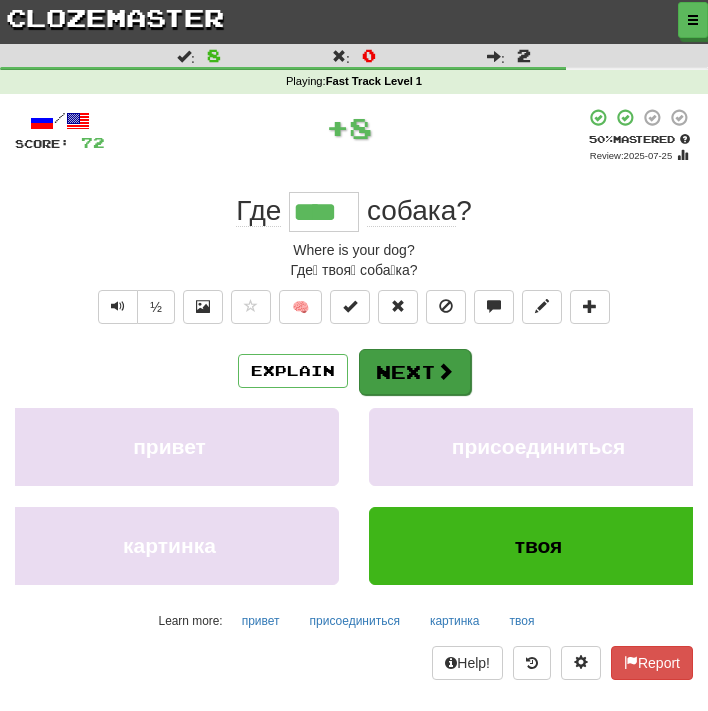 click at bounding box center [445, 371] 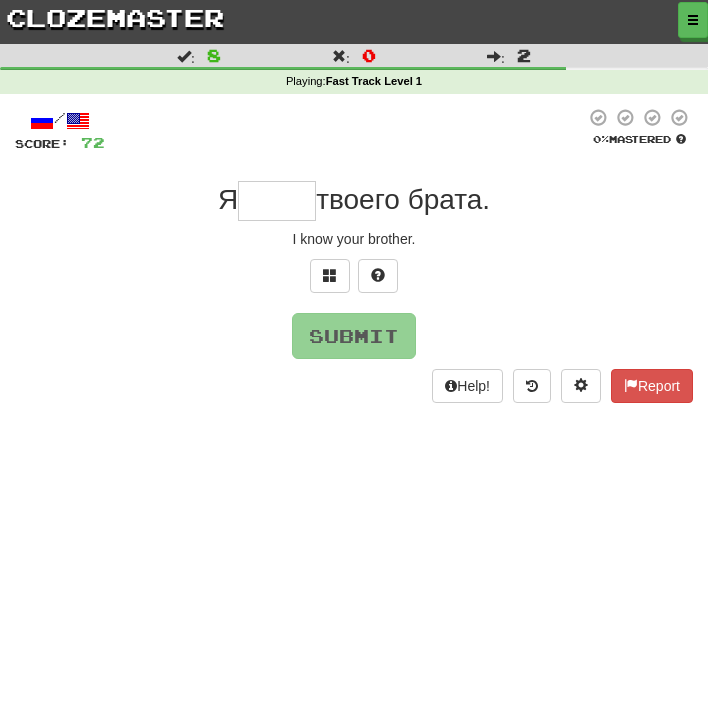 type on "*" 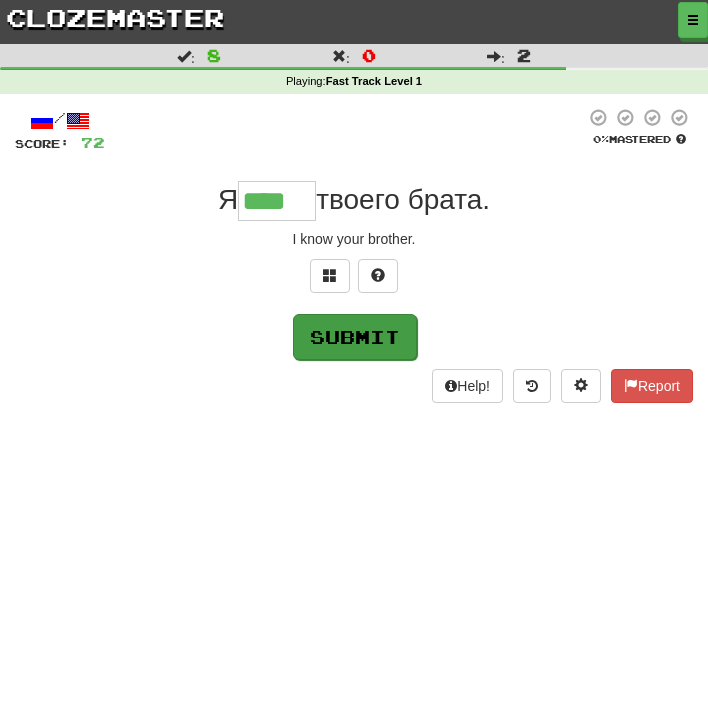 type on "****" 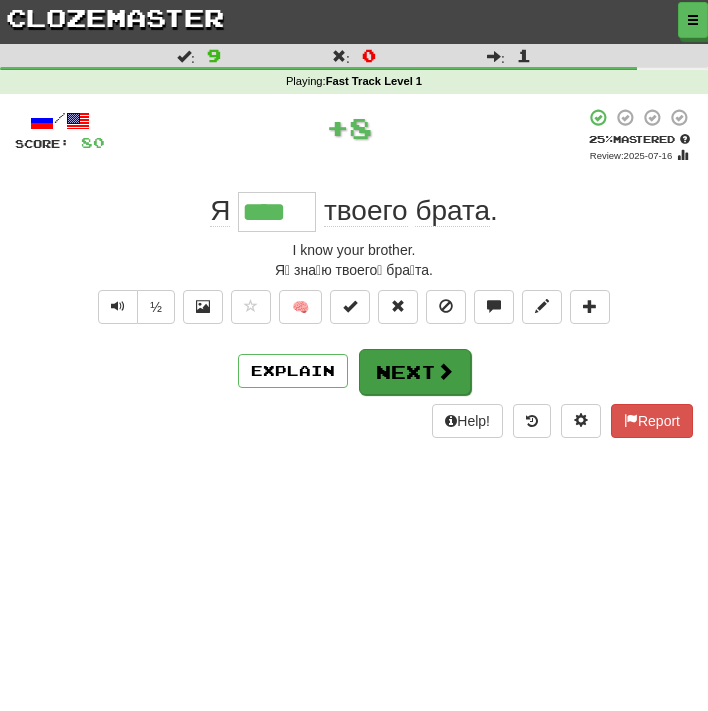 click on "Next" at bounding box center [415, 372] 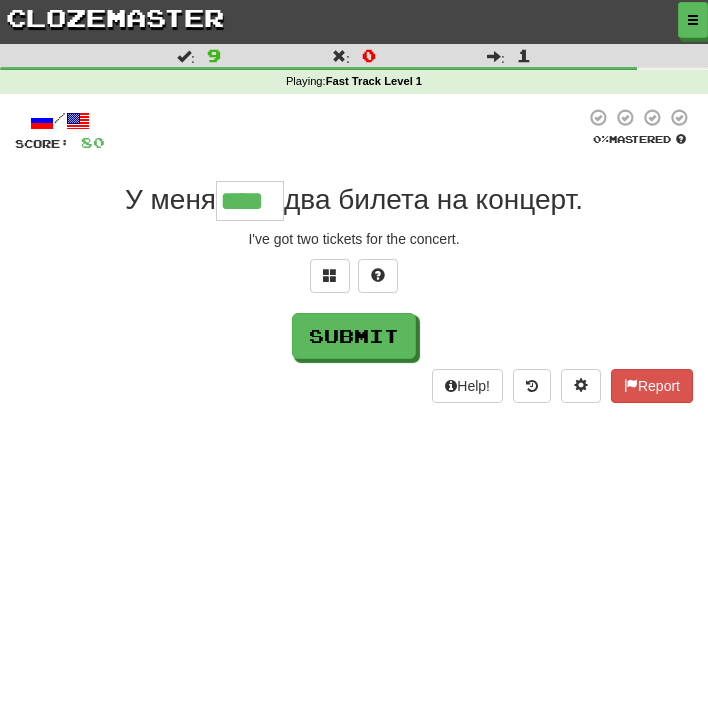 type on "****" 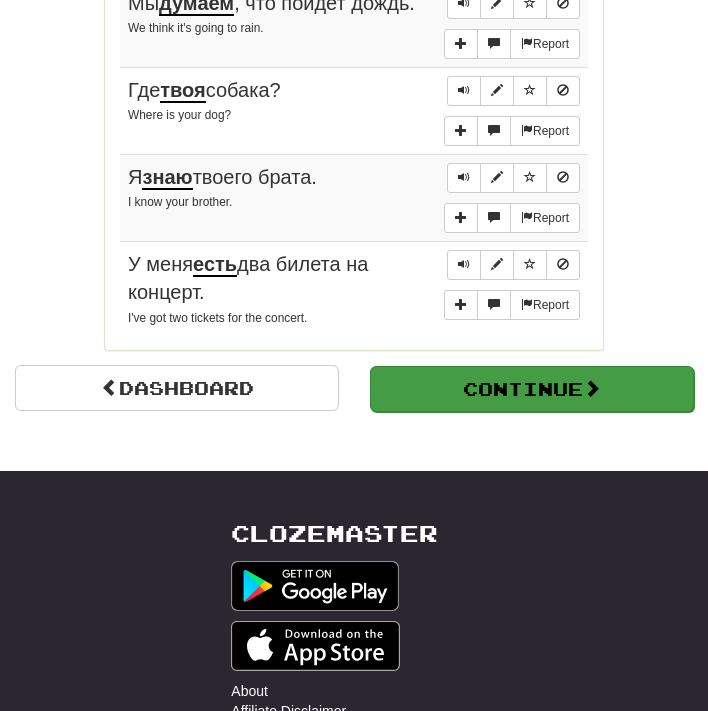 click on "Continue" at bounding box center [532, 389] 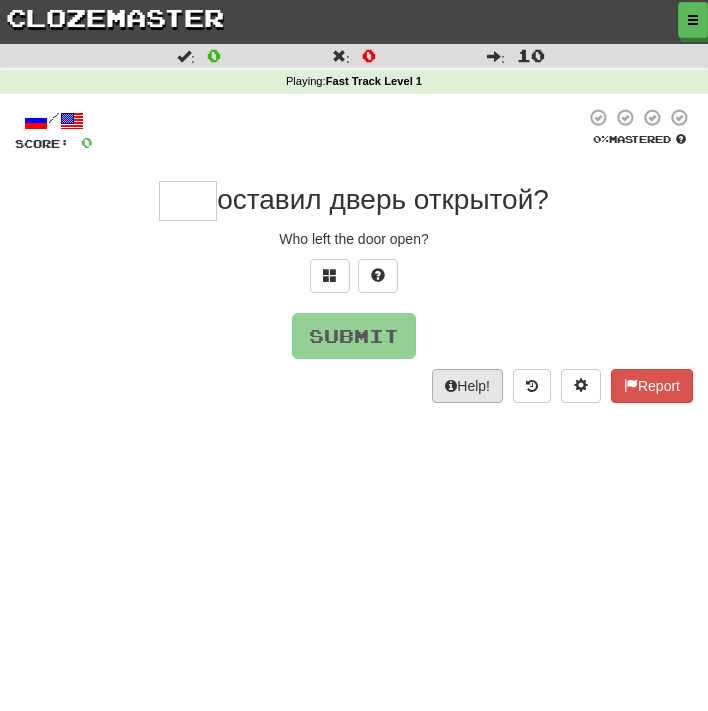 scroll, scrollTop: 0, scrollLeft: 0, axis: both 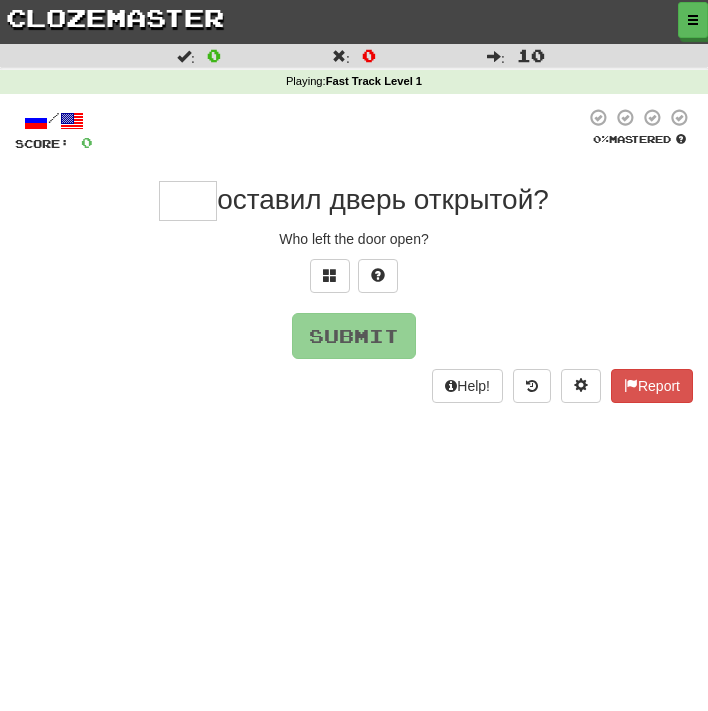 type on "*" 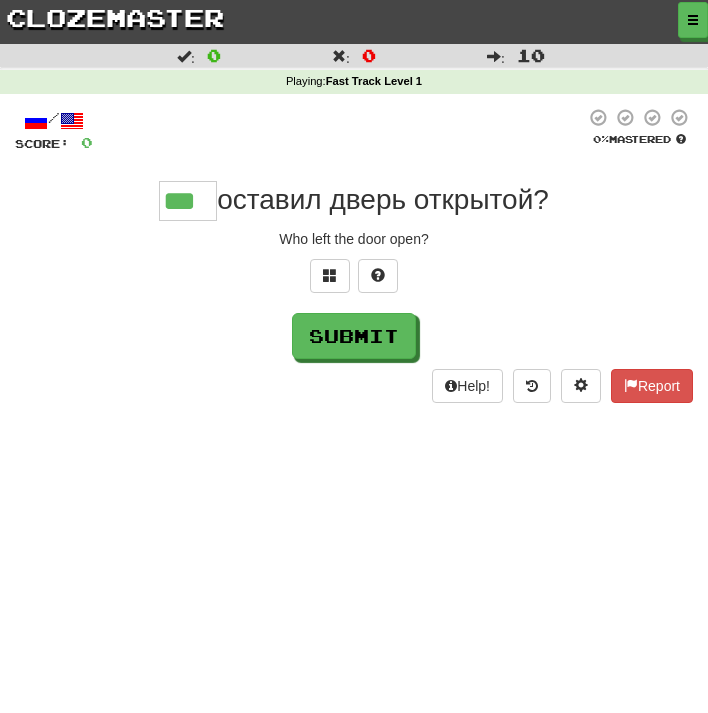 type on "***" 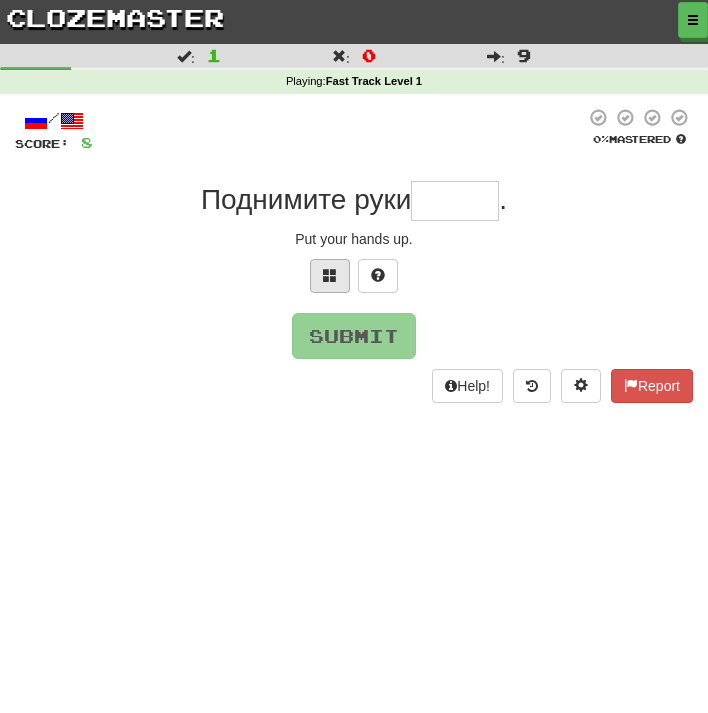 click at bounding box center (330, 275) 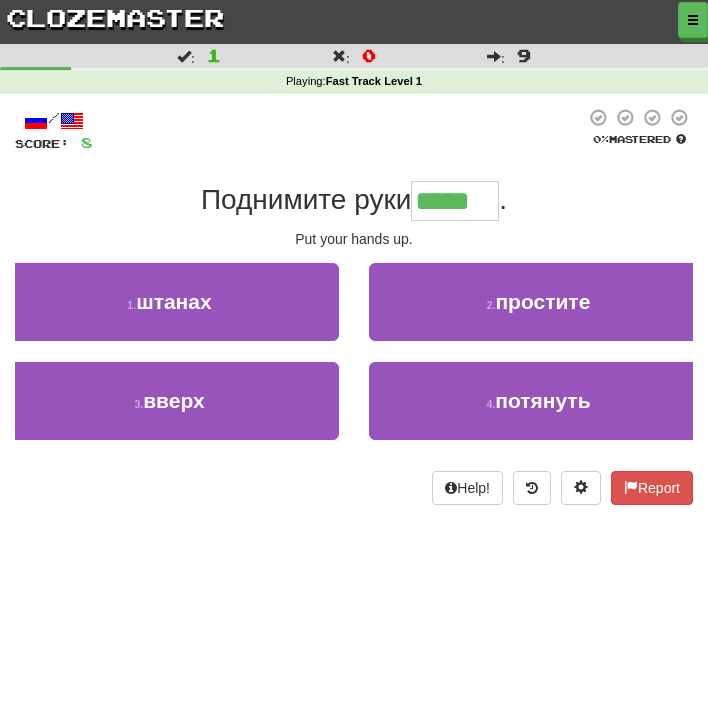 type on "*****" 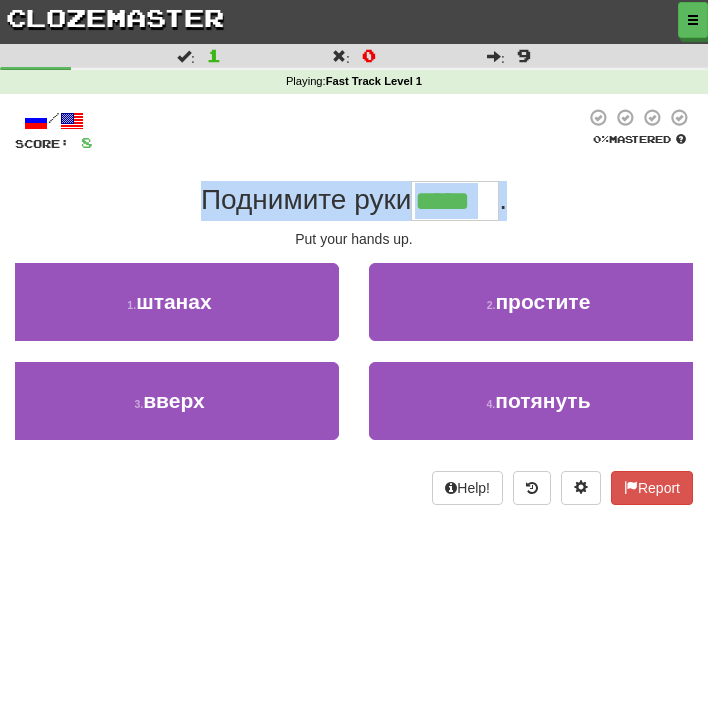drag, startPoint x: 536, startPoint y: 204, endPoint x: 189, endPoint y: 203, distance: 347.00143 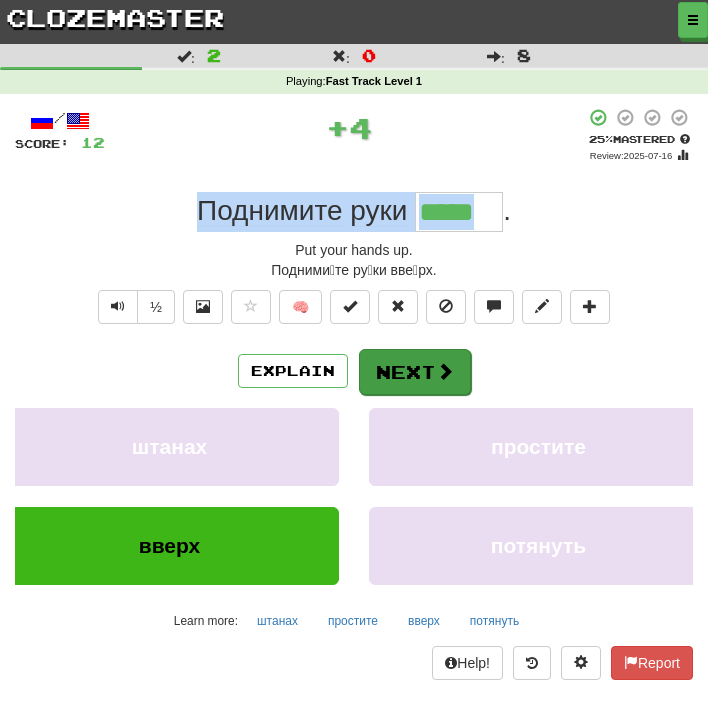 click on "Next" at bounding box center [415, 372] 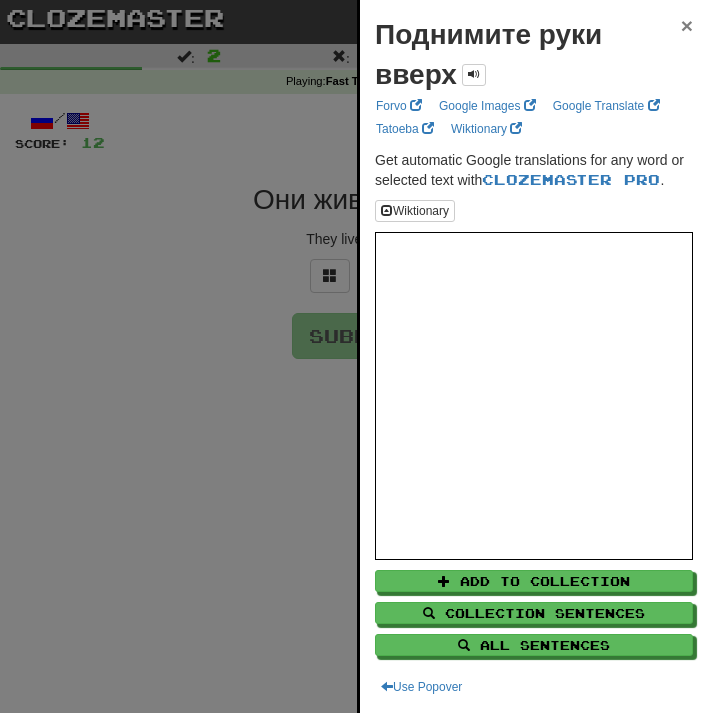 click on "×" at bounding box center (687, 25) 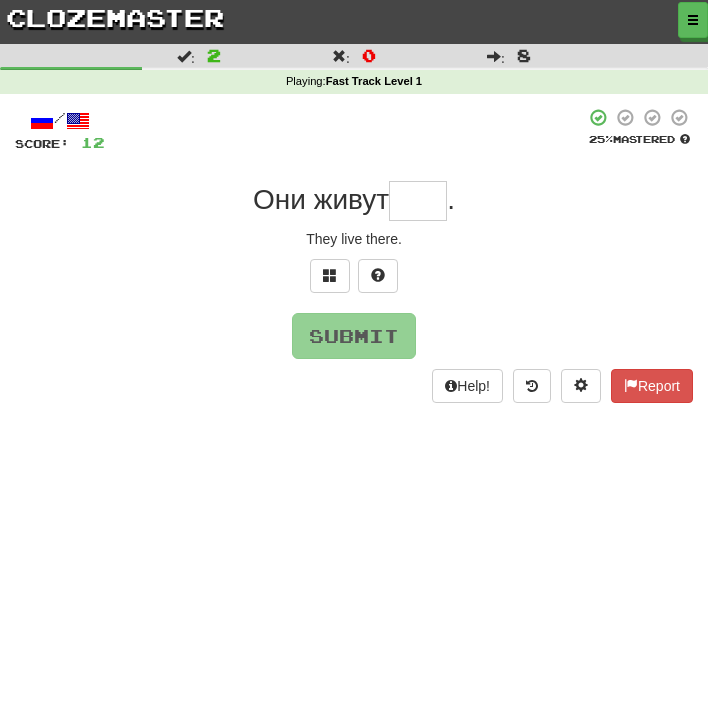 click at bounding box center [418, 201] 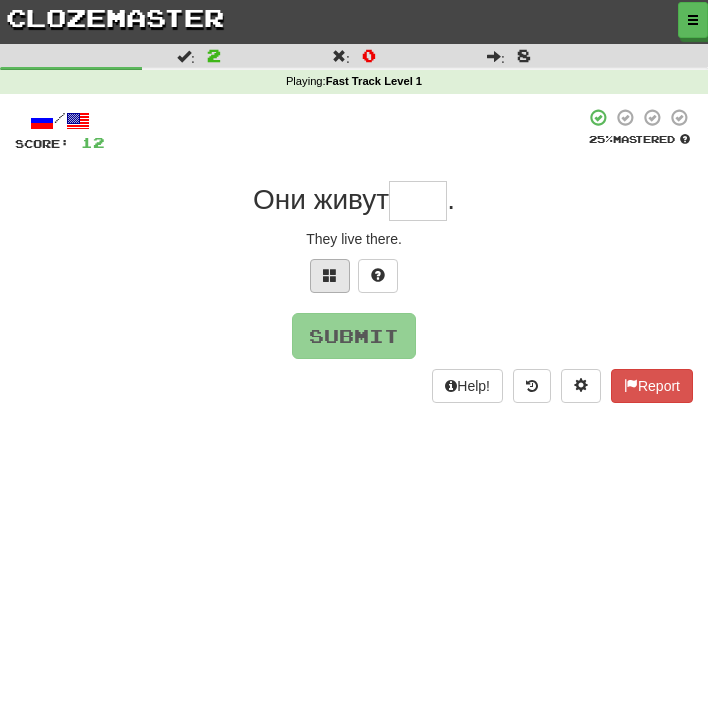 click at bounding box center (330, 276) 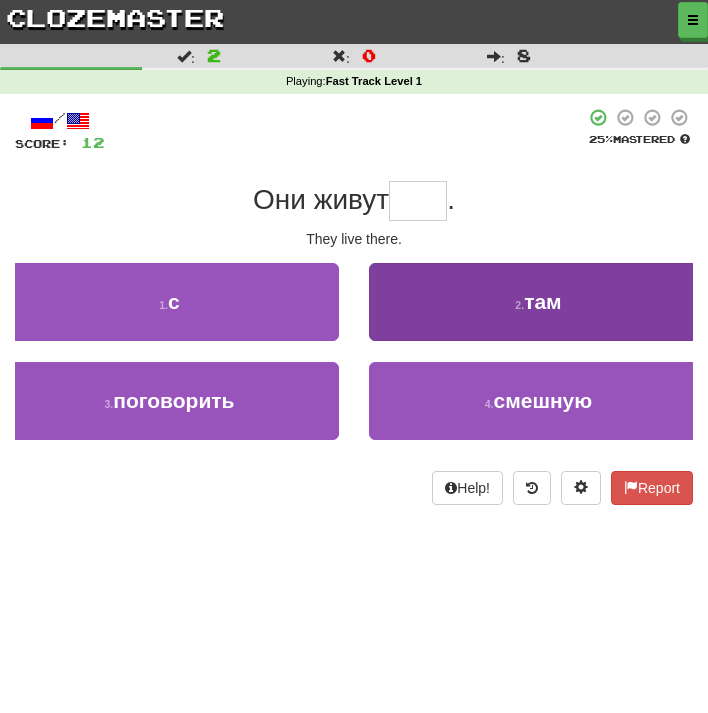 click on "2 .  там" at bounding box center (538, 302) 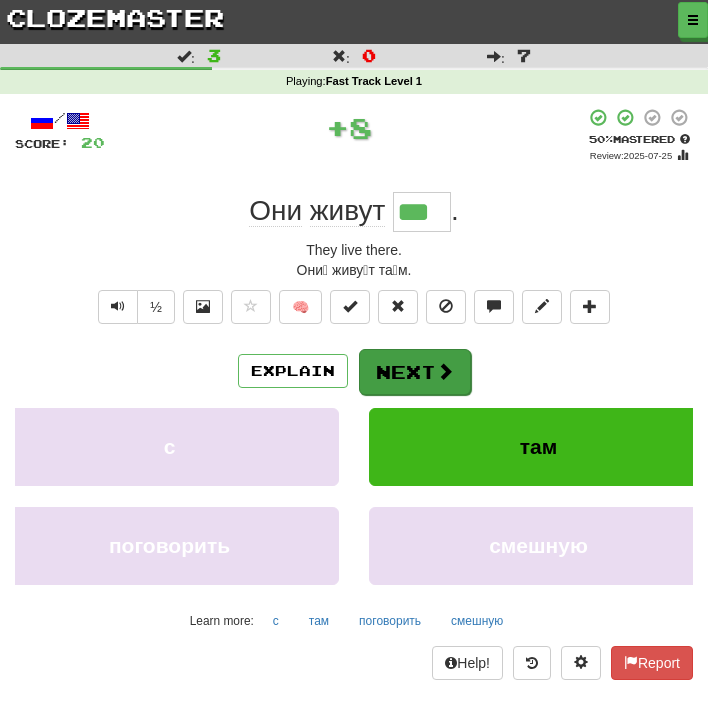 click on "Next" at bounding box center (415, 372) 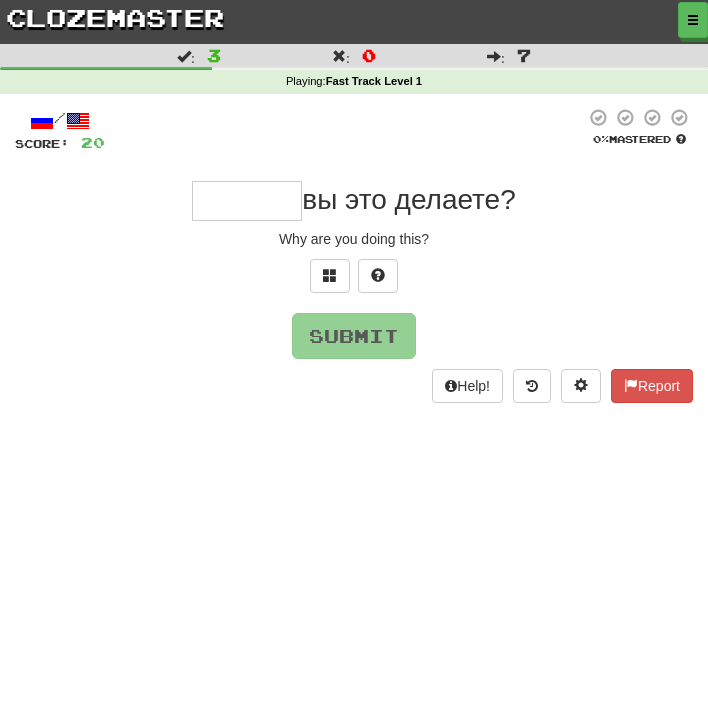 type on "*" 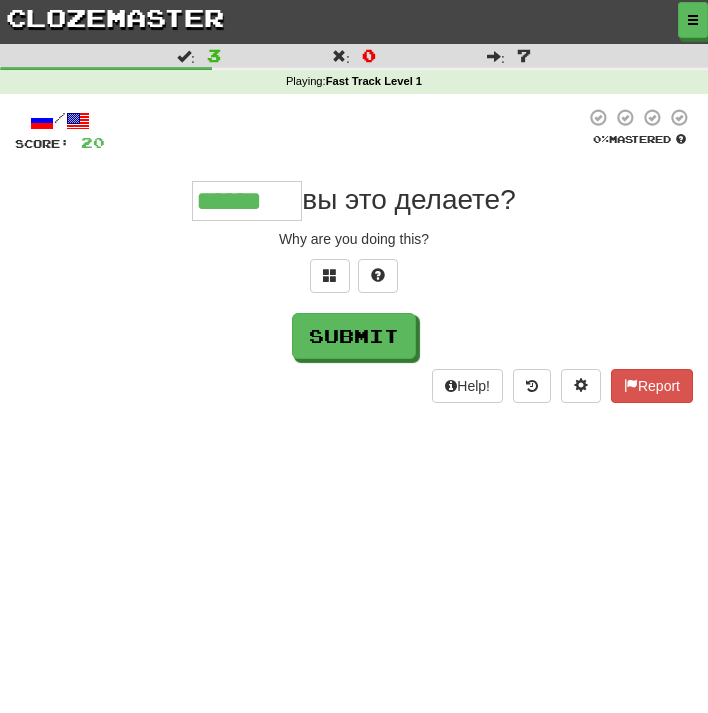 type on "******" 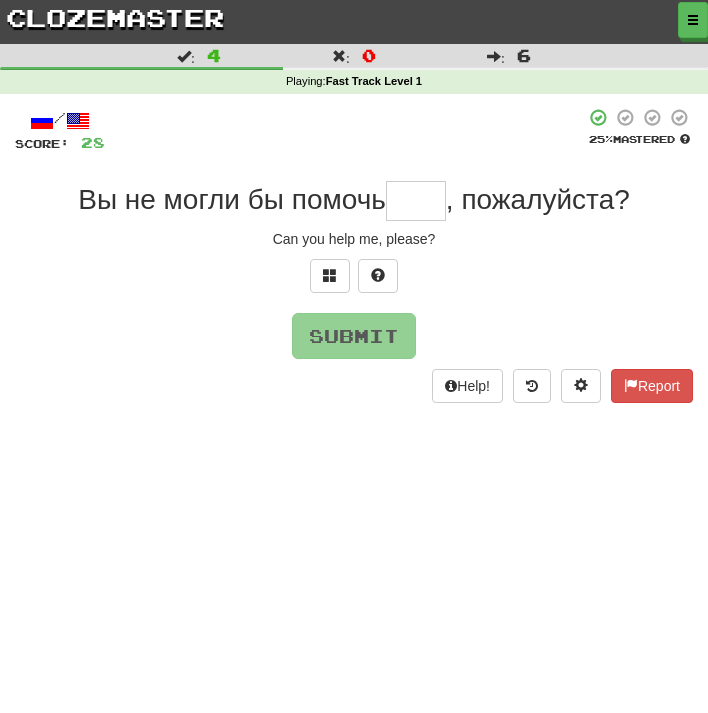 type on "*" 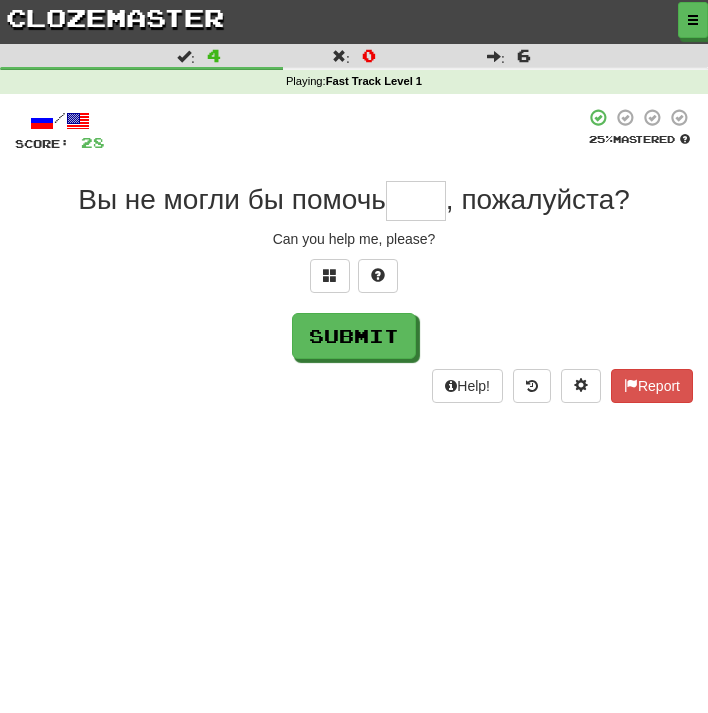 type on "*" 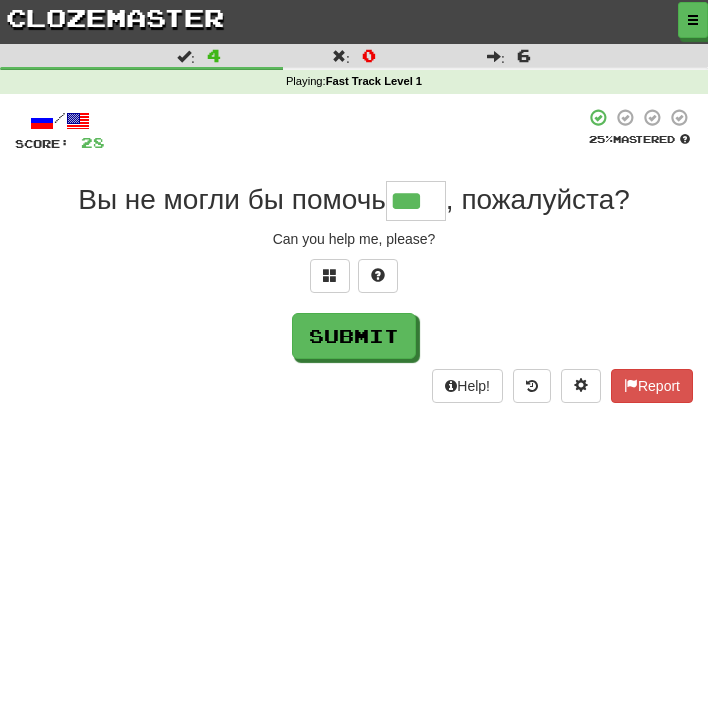 type on "***" 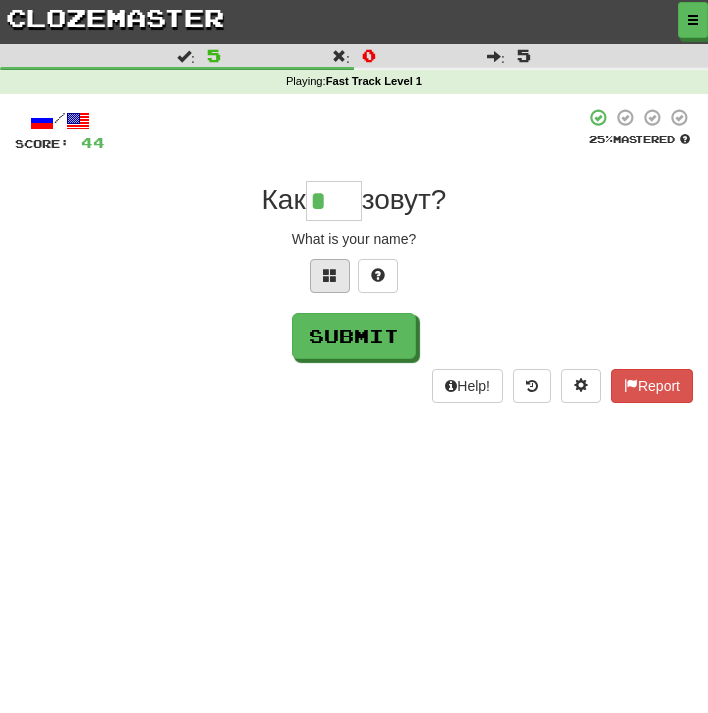 click at bounding box center (330, 276) 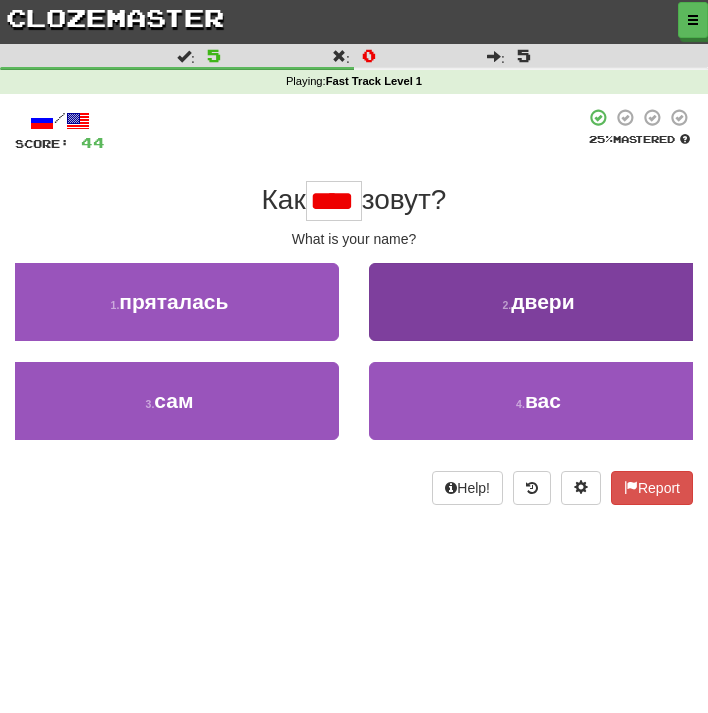 type on "***" 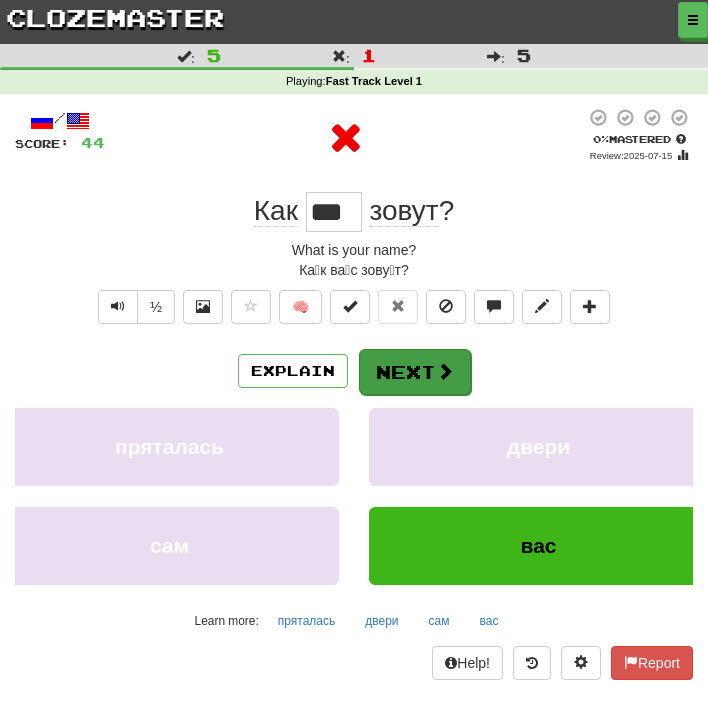 click on "Next" at bounding box center [415, 372] 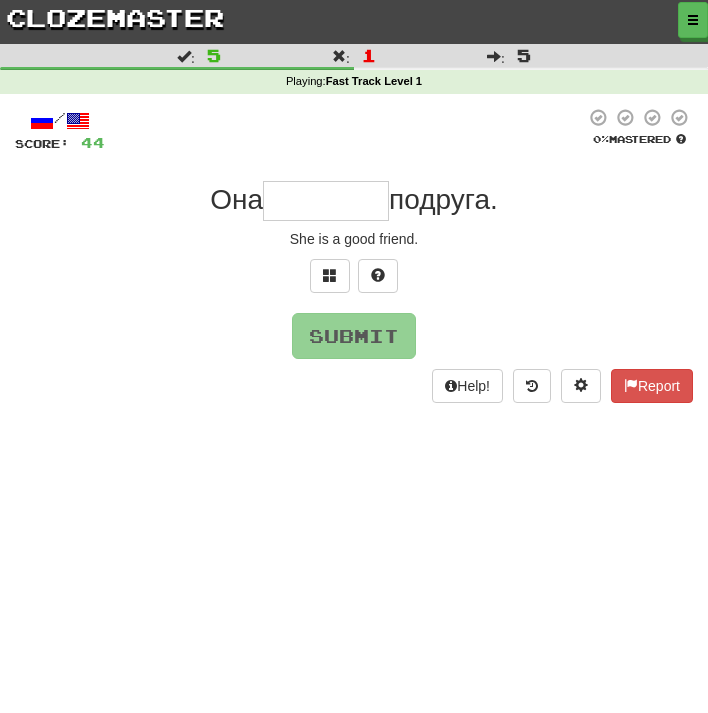 type on "*" 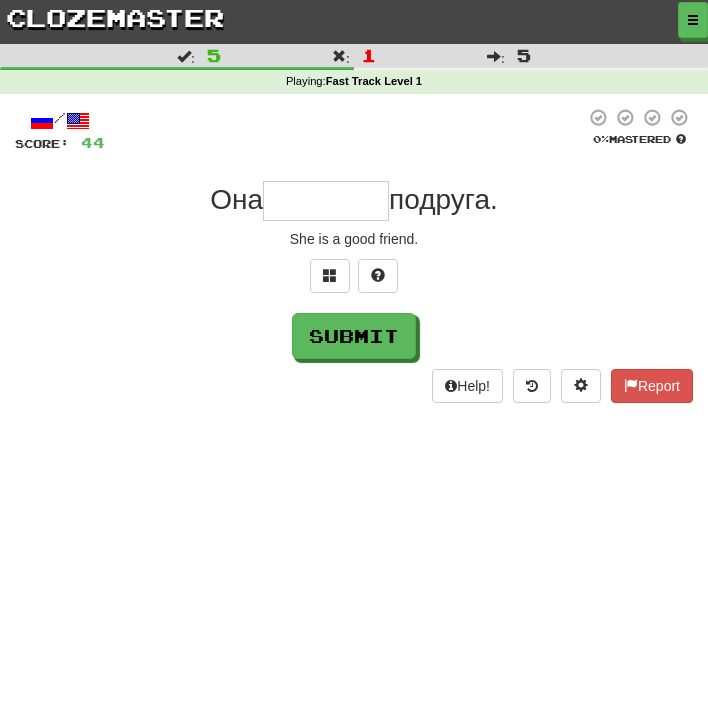 type on "*" 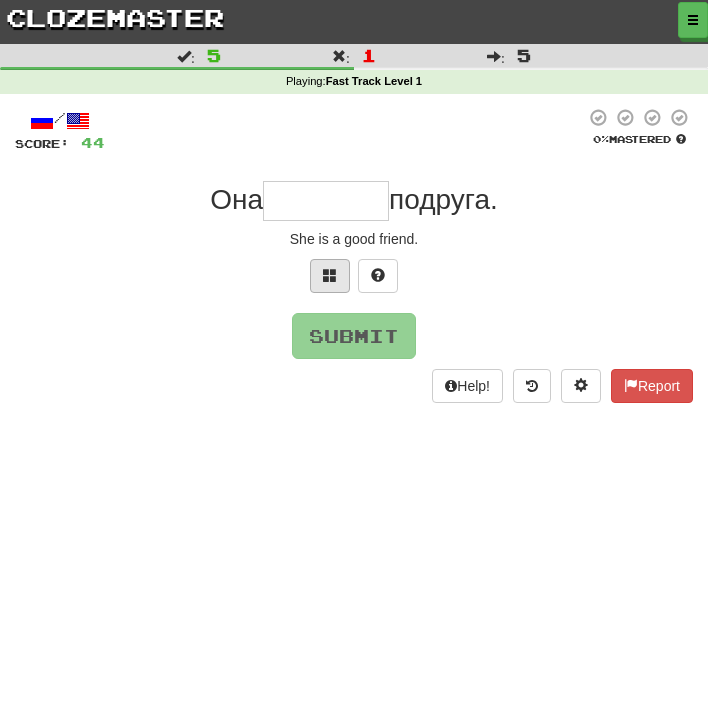 click at bounding box center (330, 275) 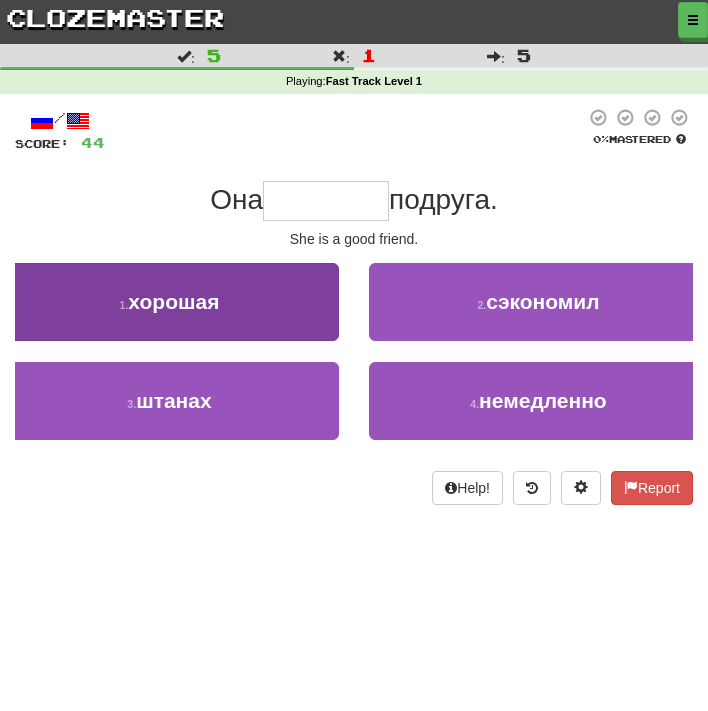 click on "1 .  хорошая" at bounding box center [169, 302] 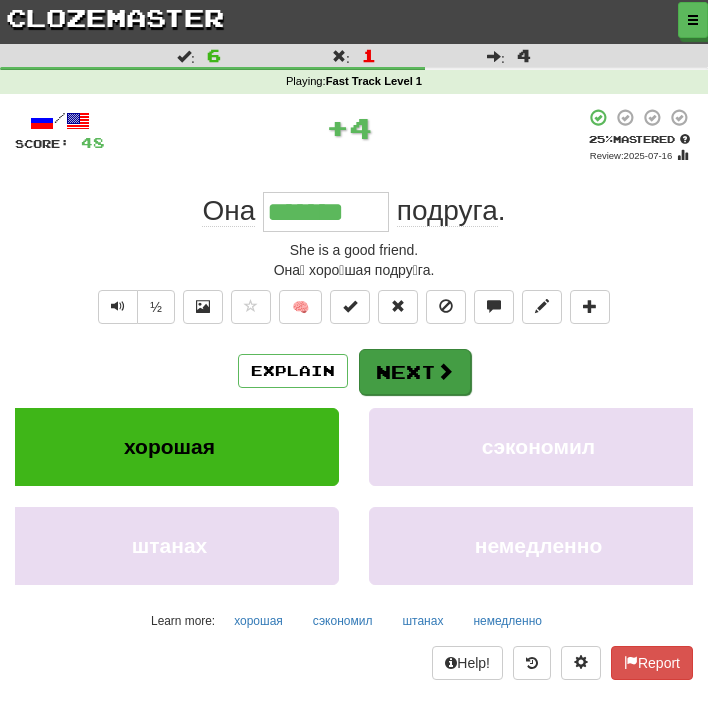 click on "Next" at bounding box center [415, 372] 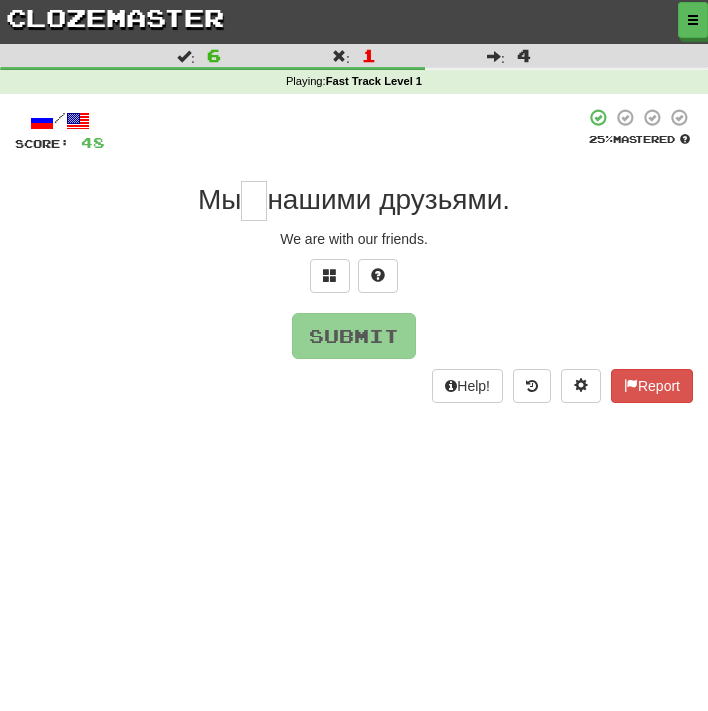 type on "*" 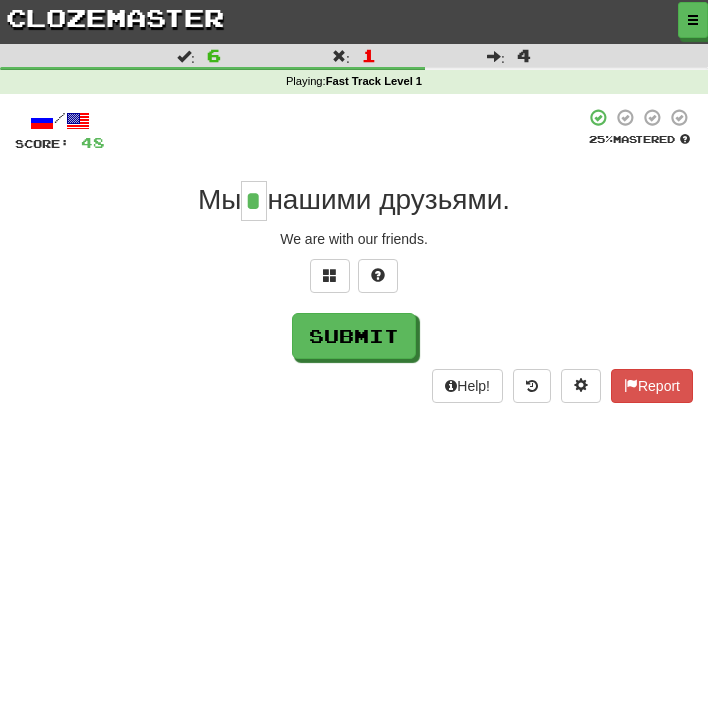 type on "*" 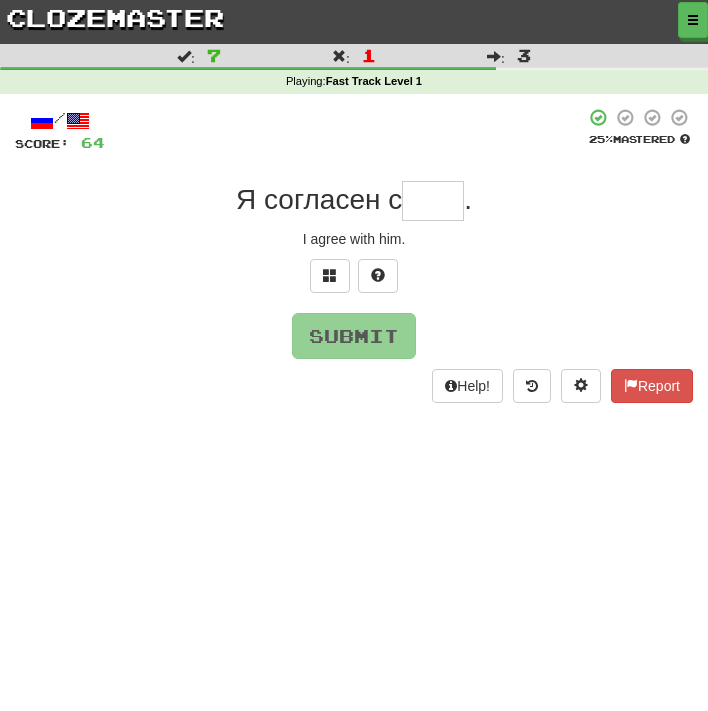 type on "*" 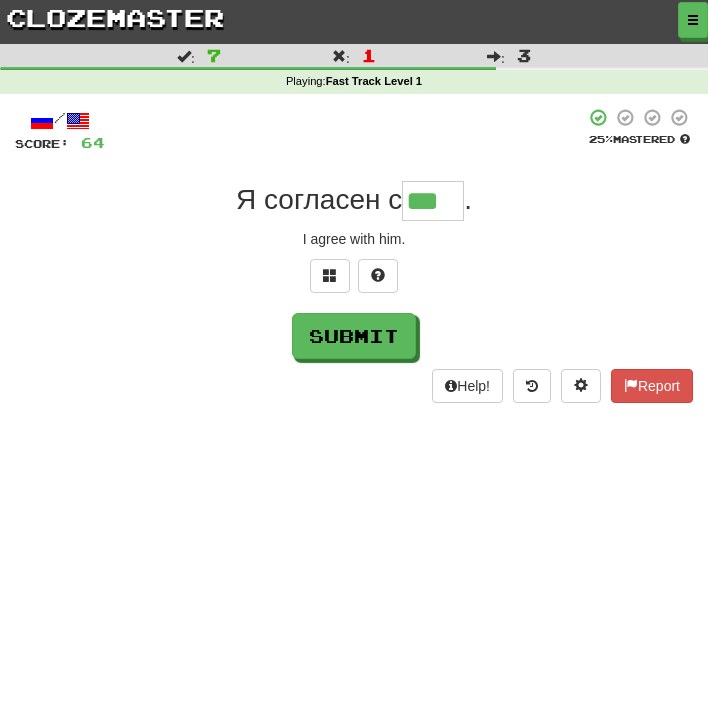 type on "***" 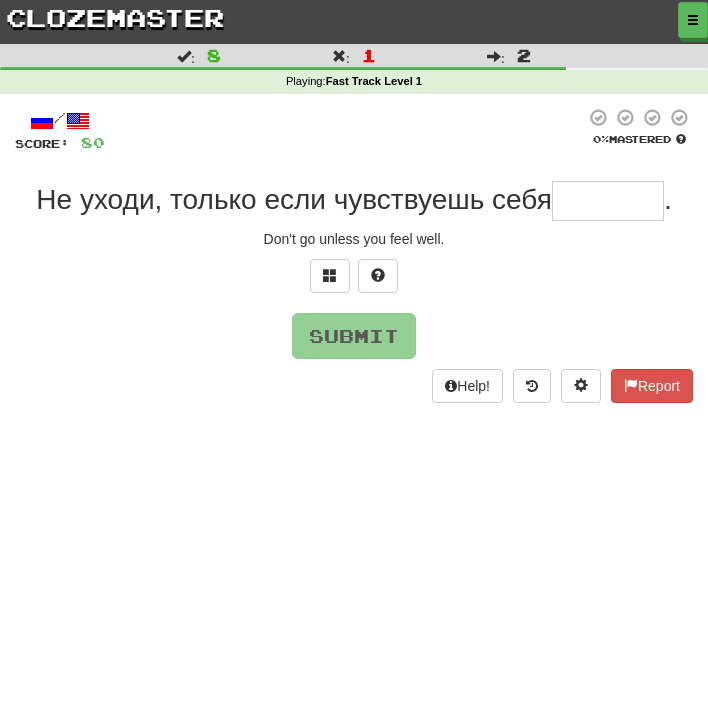 type on "*" 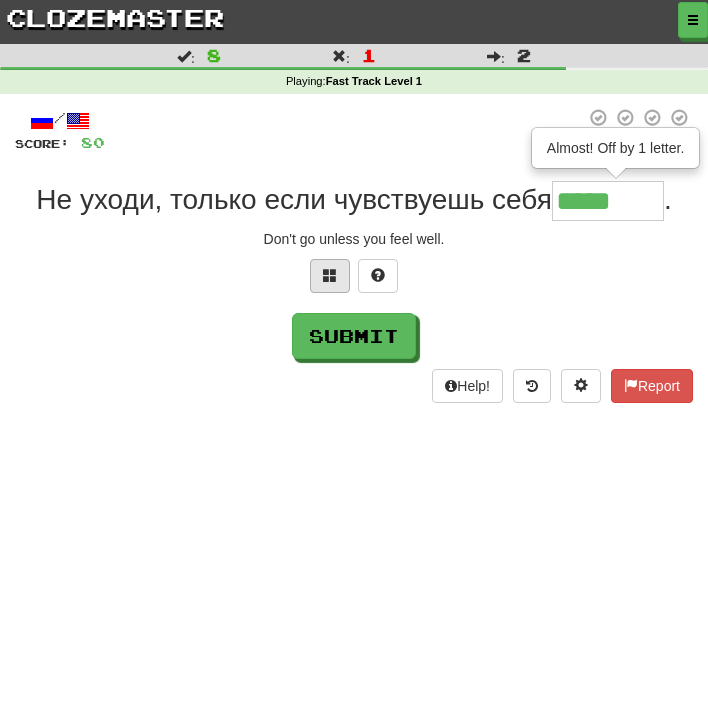 click at bounding box center [330, 275] 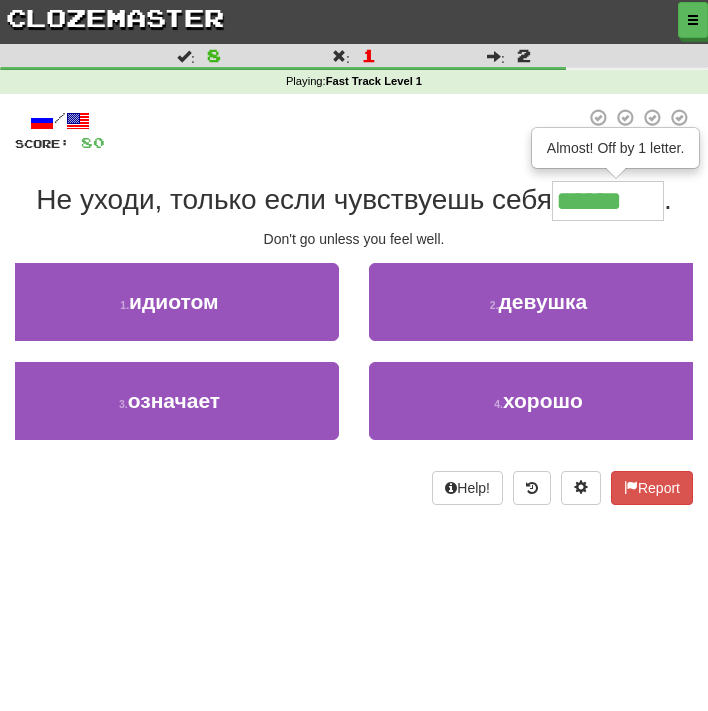 type on "******" 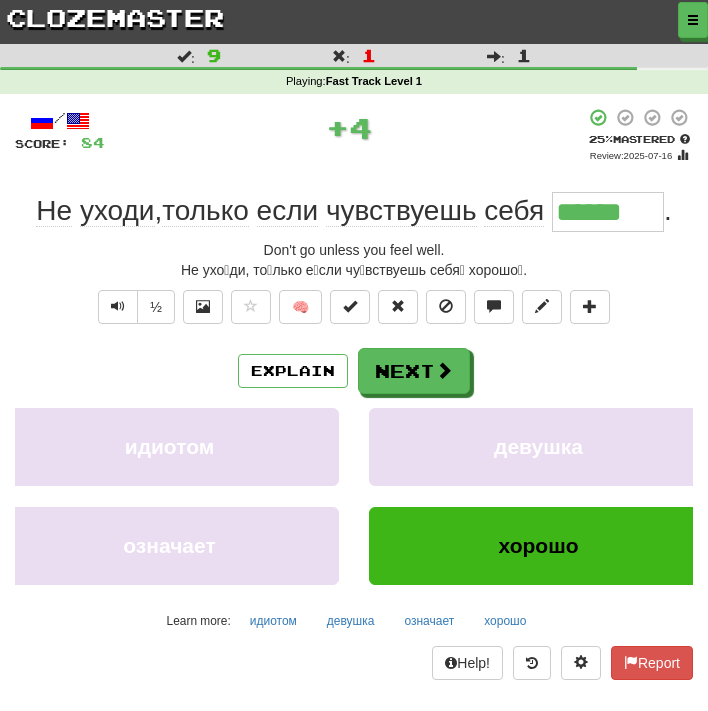type 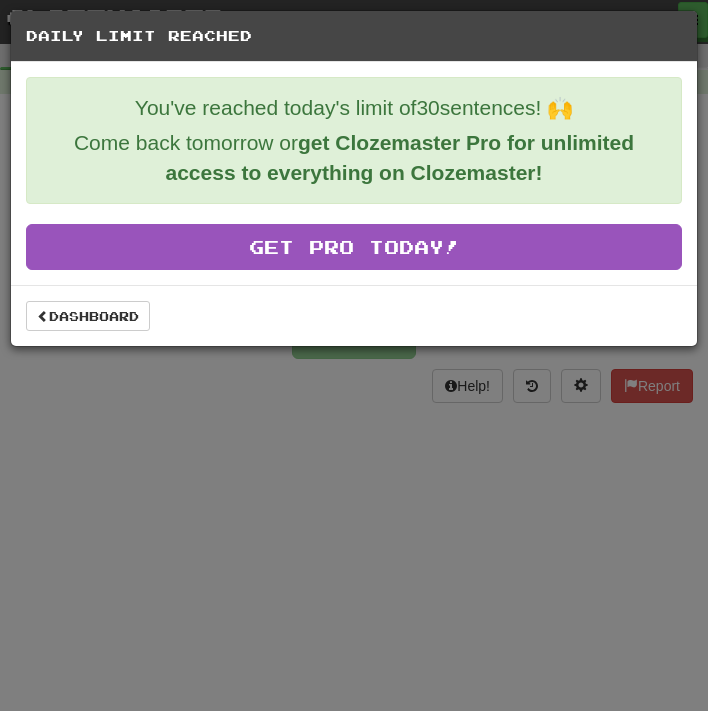 click on "Daily Limit Reached You've reached today's limit of  30  sentences! 🙌  Come back tomorrow or  get Clozemaster Pro for unlimited access to everything on Clozemaster! Get Pro Today! Dashboard" at bounding box center [354, 355] 